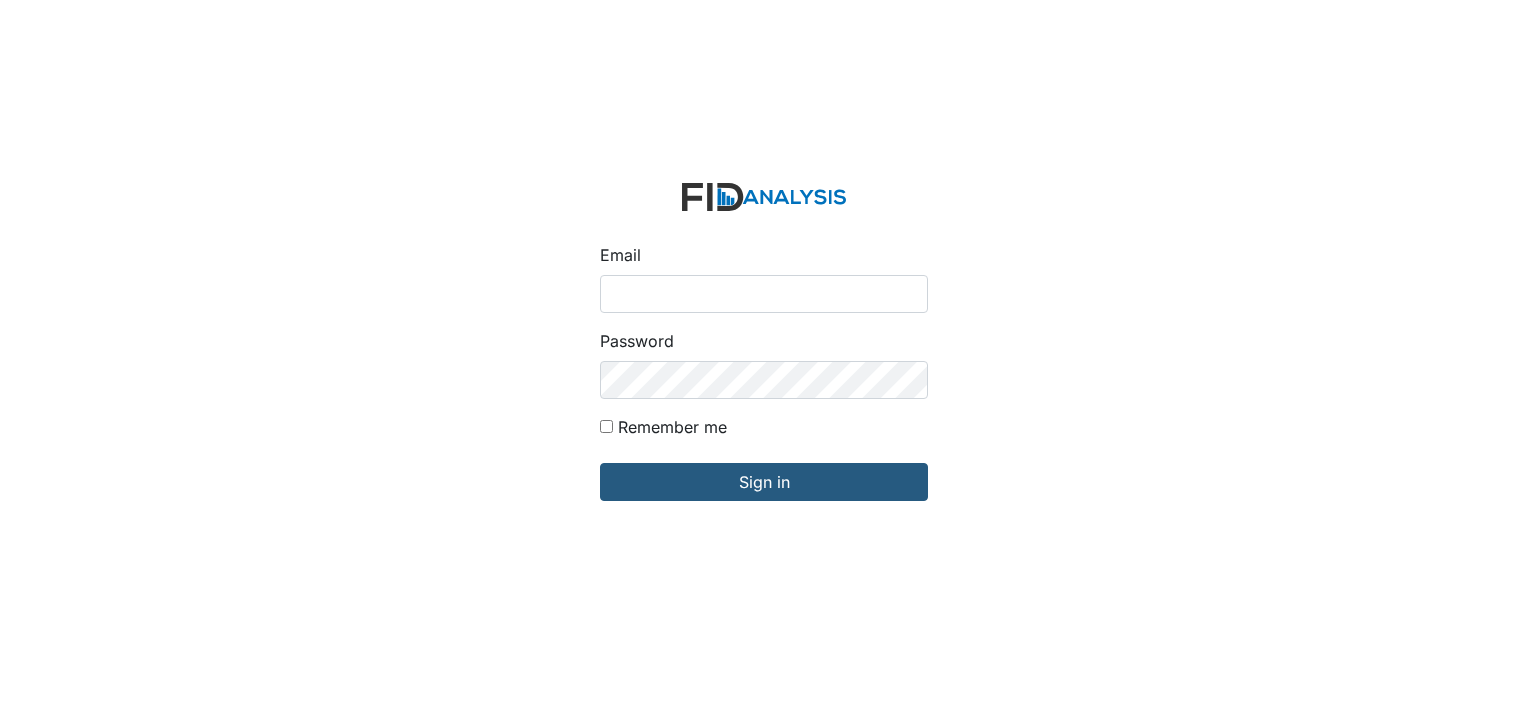 scroll, scrollTop: 0, scrollLeft: 0, axis: both 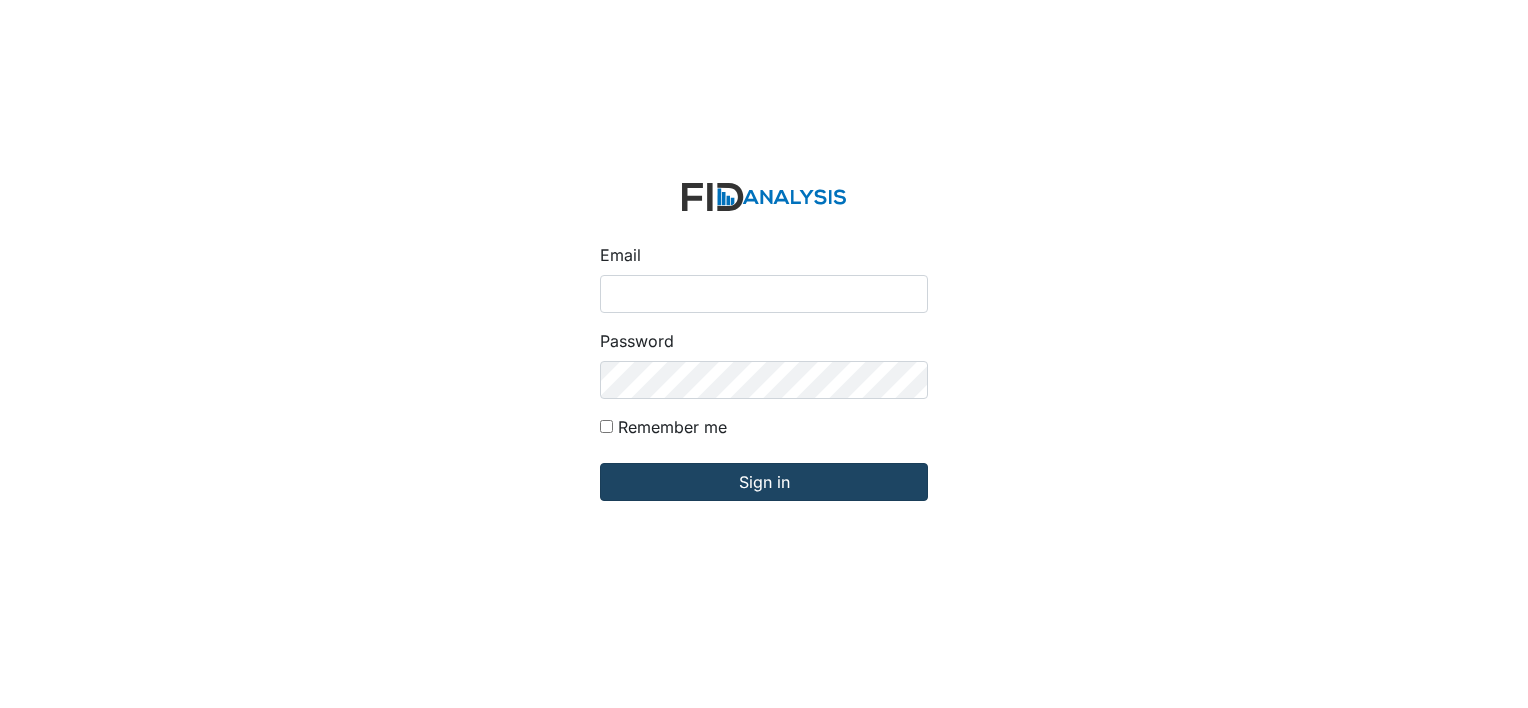 type on "[EMAIL_ADDRESS][DOMAIN_NAME]" 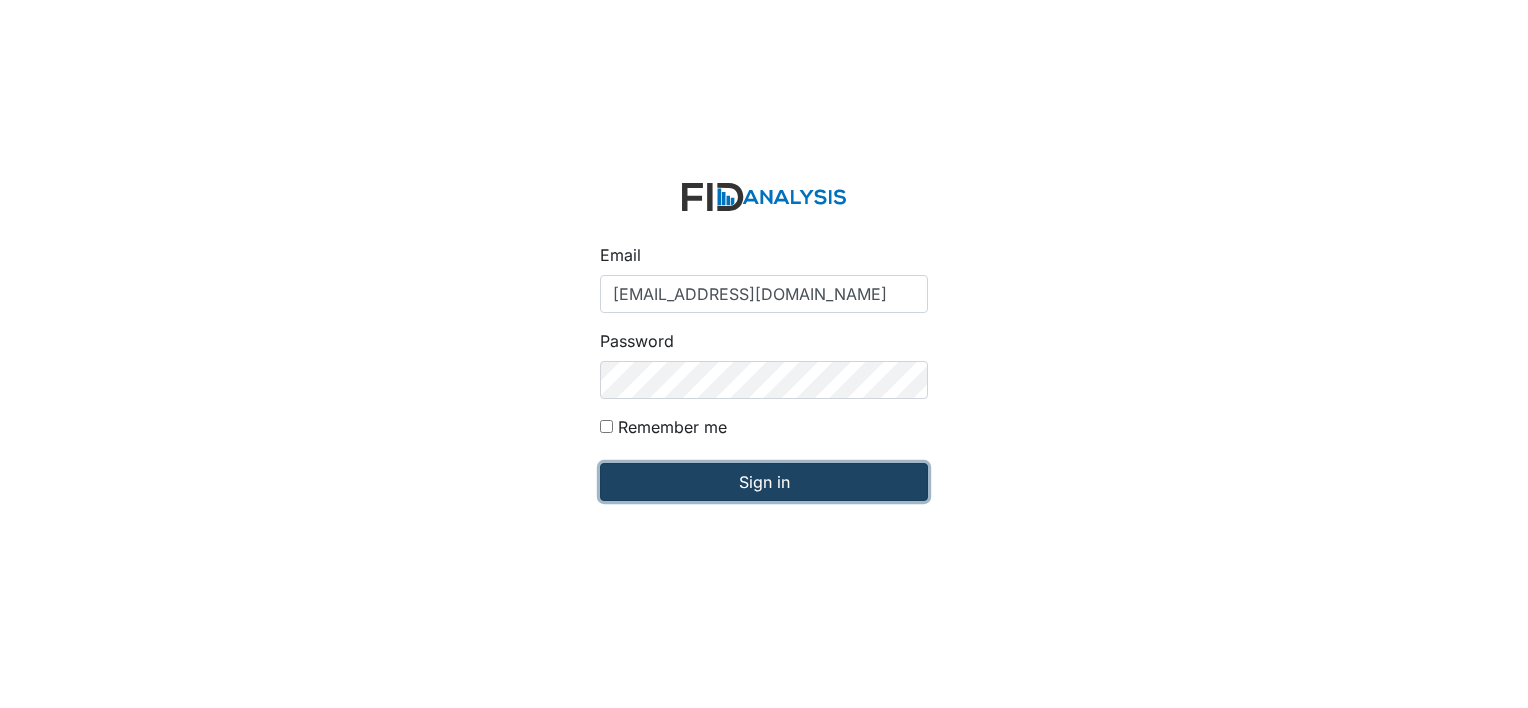 click on "Sign in" at bounding box center [764, 482] 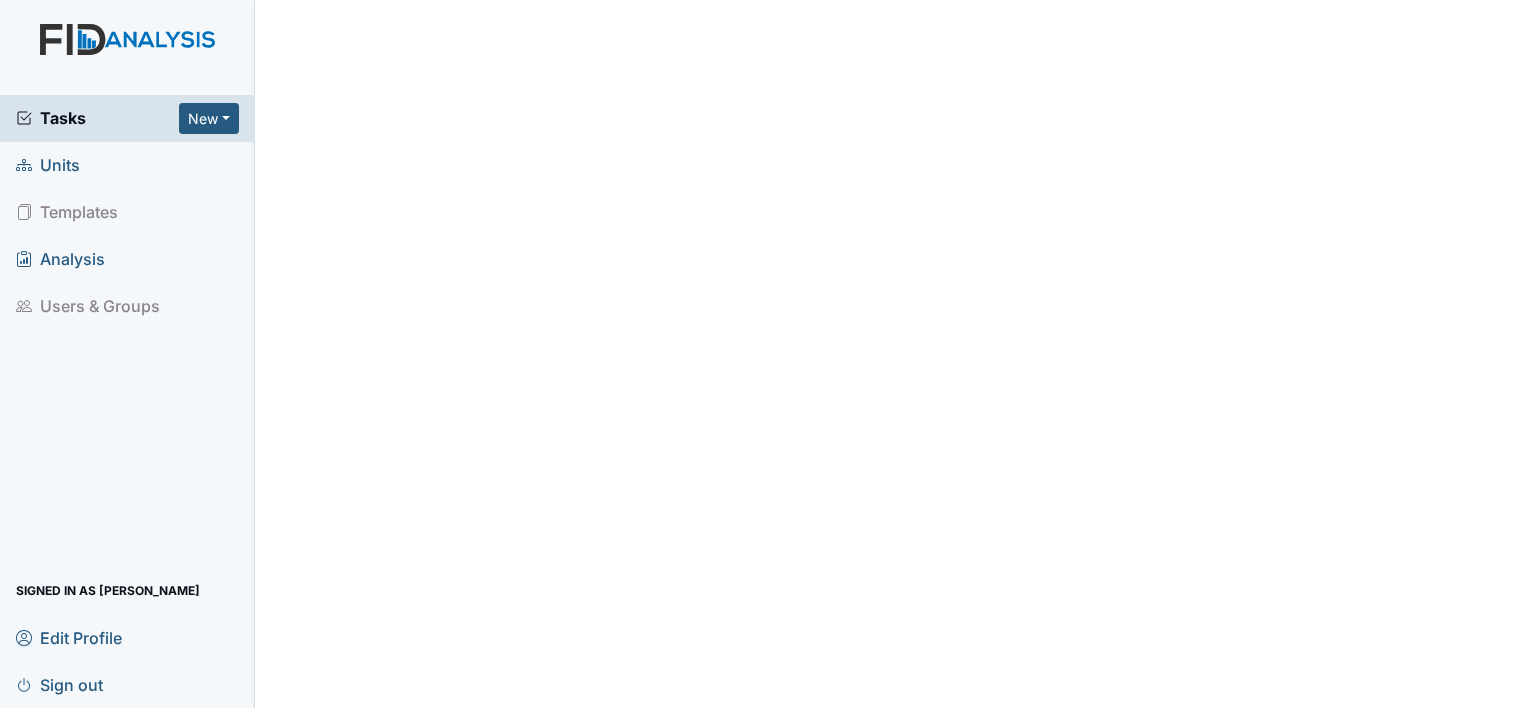 scroll, scrollTop: 0, scrollLeft: 0, axis: both 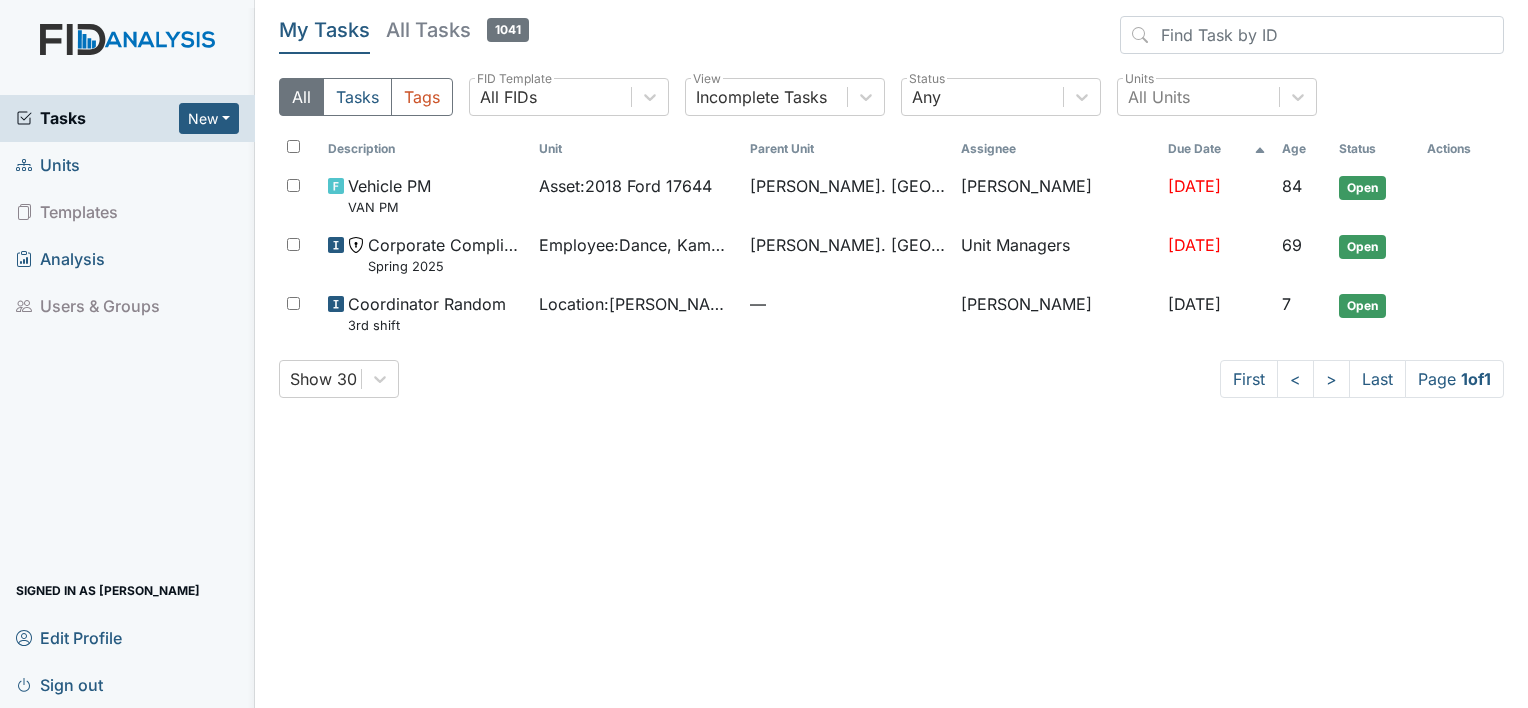 click on "Units" at bounding box center [127, 165] 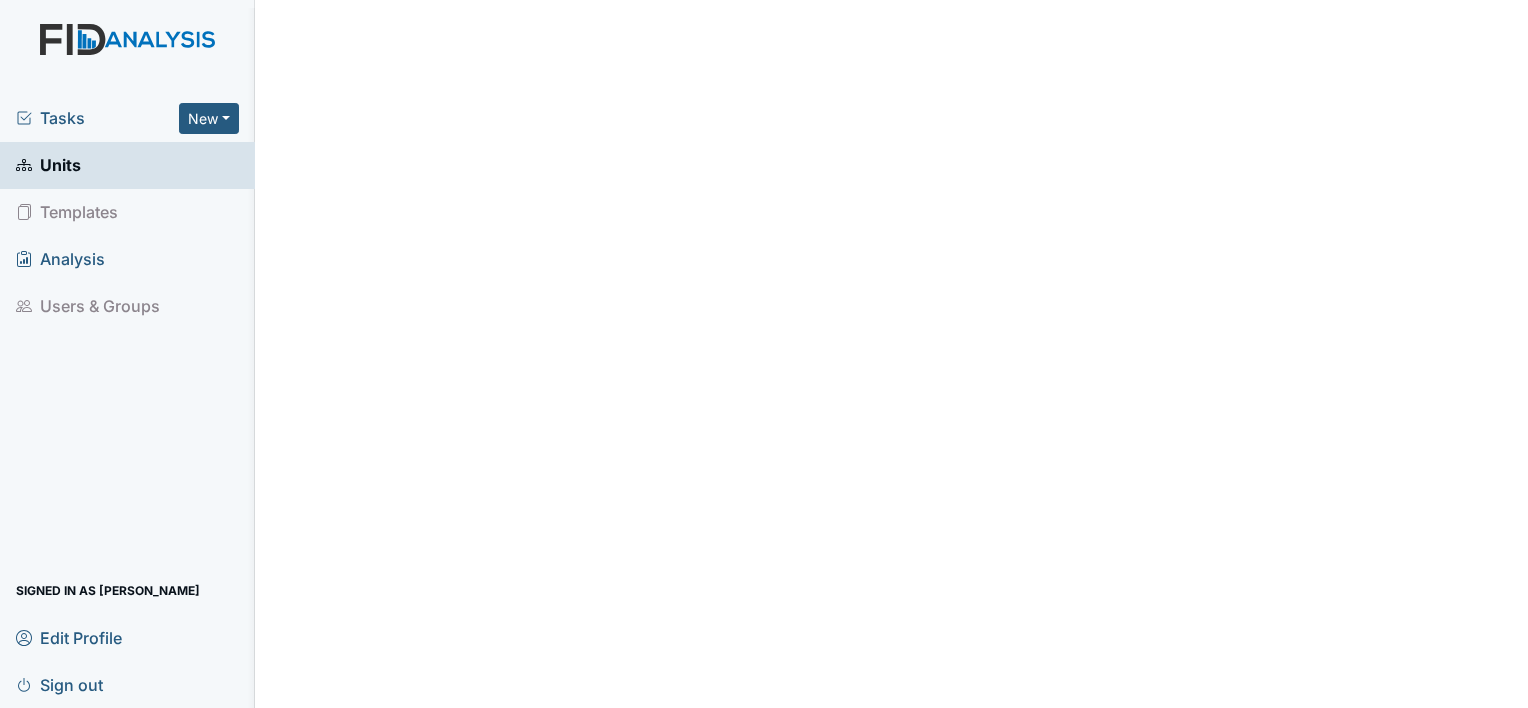 scroll, scrollTop: 0, scrollLeft: 0, axis: both 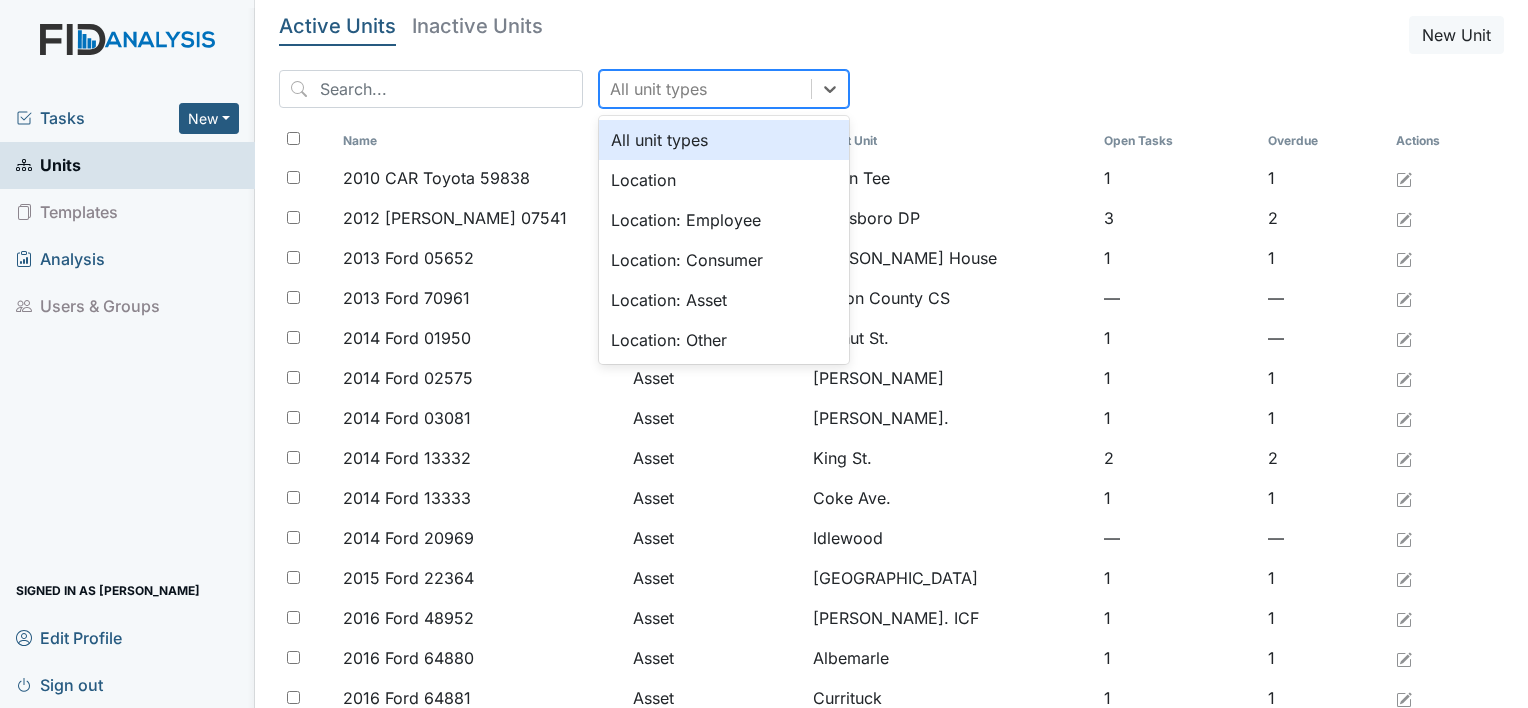 click on "All unit types" at bounding box center [705, 89] 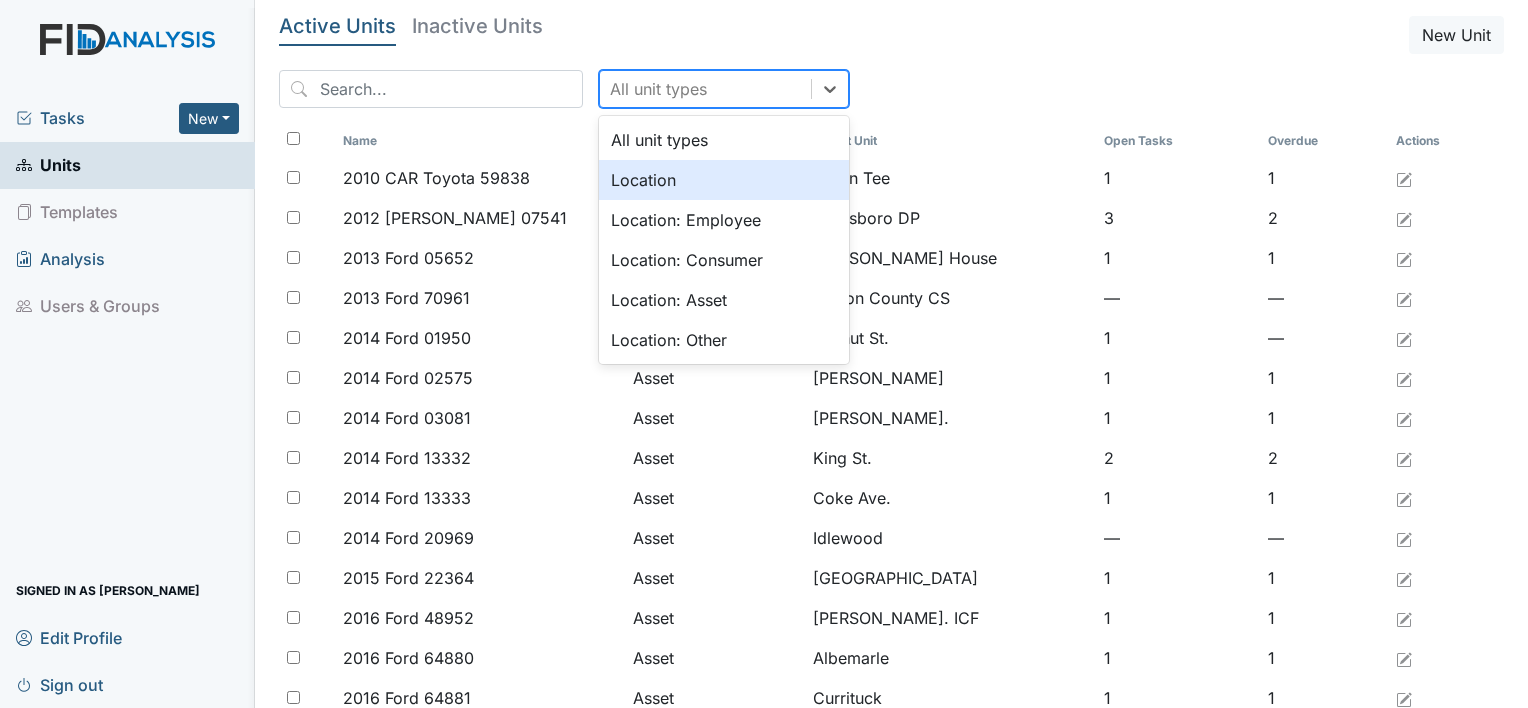 click on "Location" at bounding box center [724, 180] 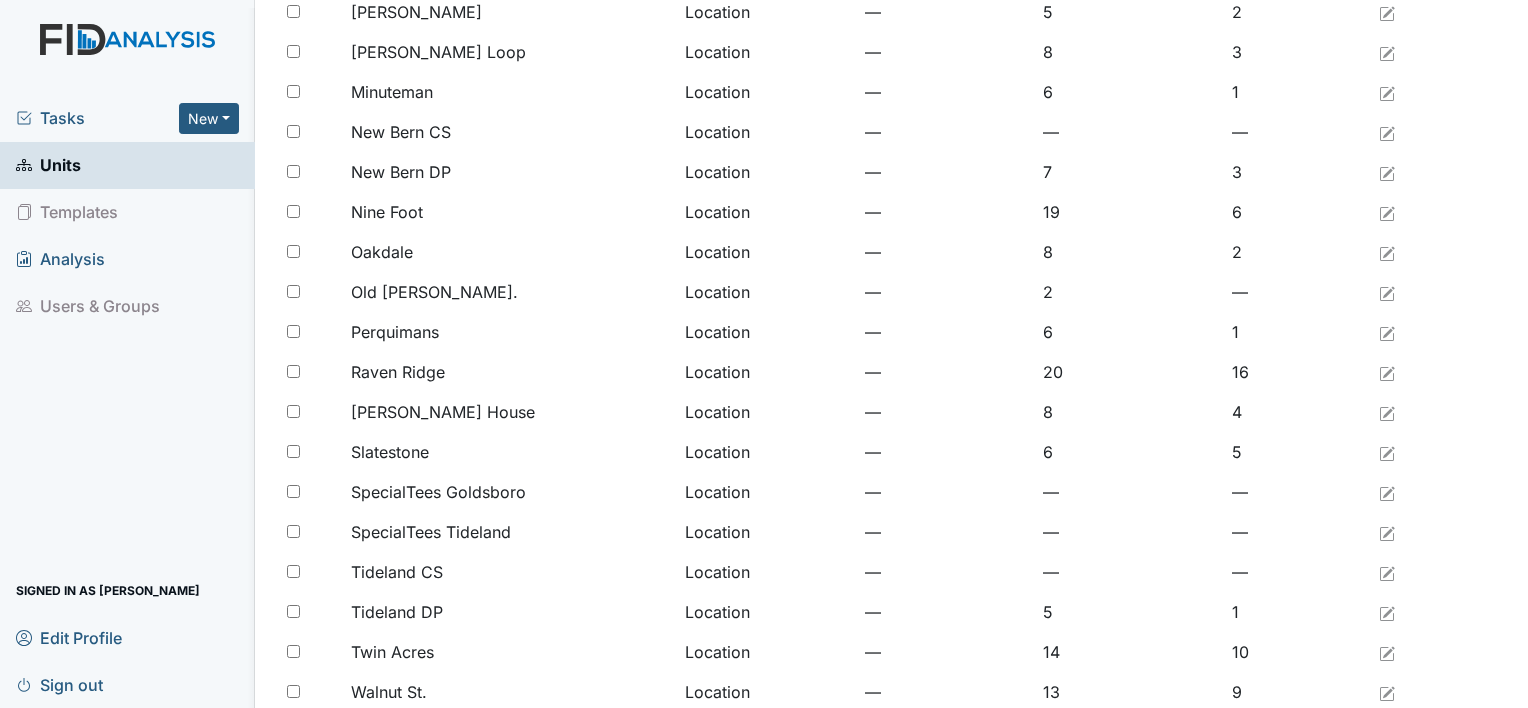 scroll, scrollTop: 1536, scrollLeft: 0, axis: vertical 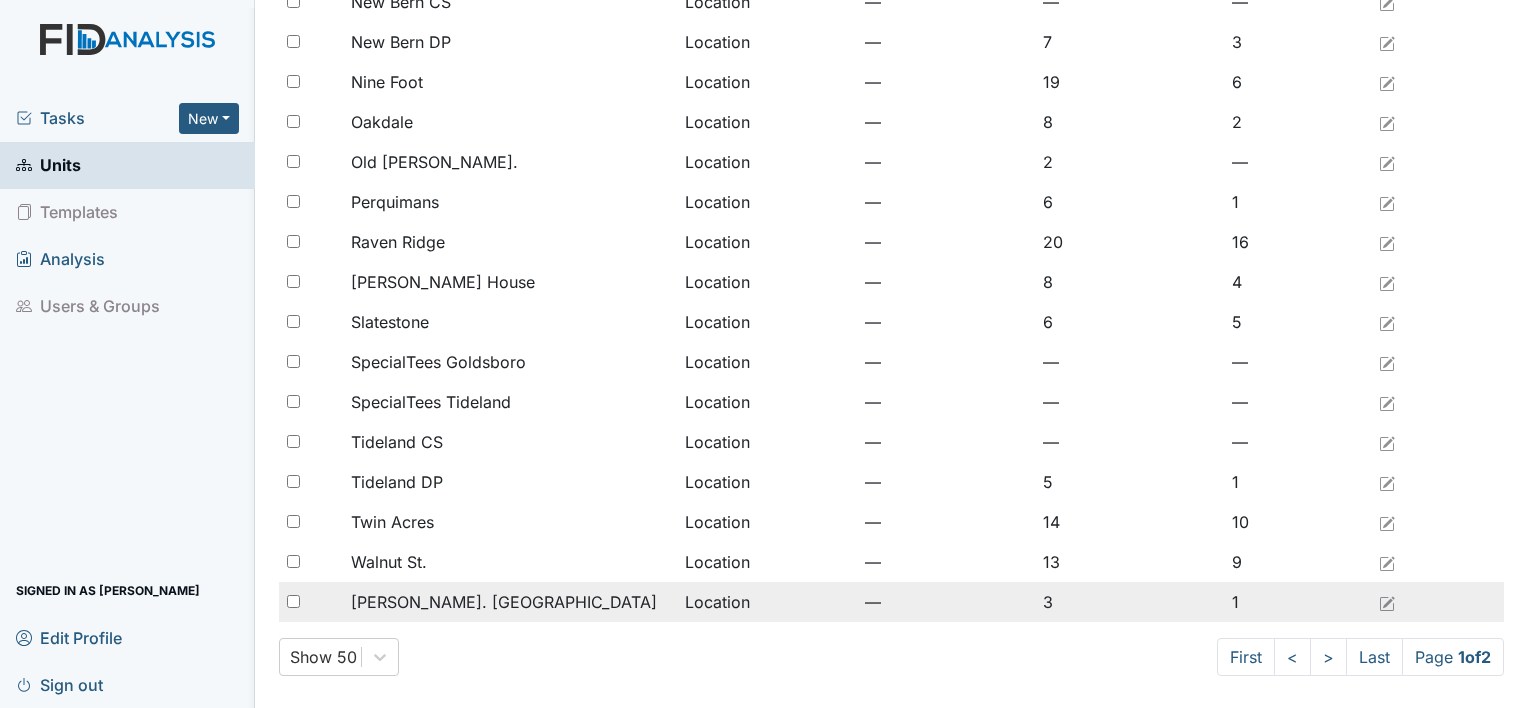click at bounding box center [293, 601] 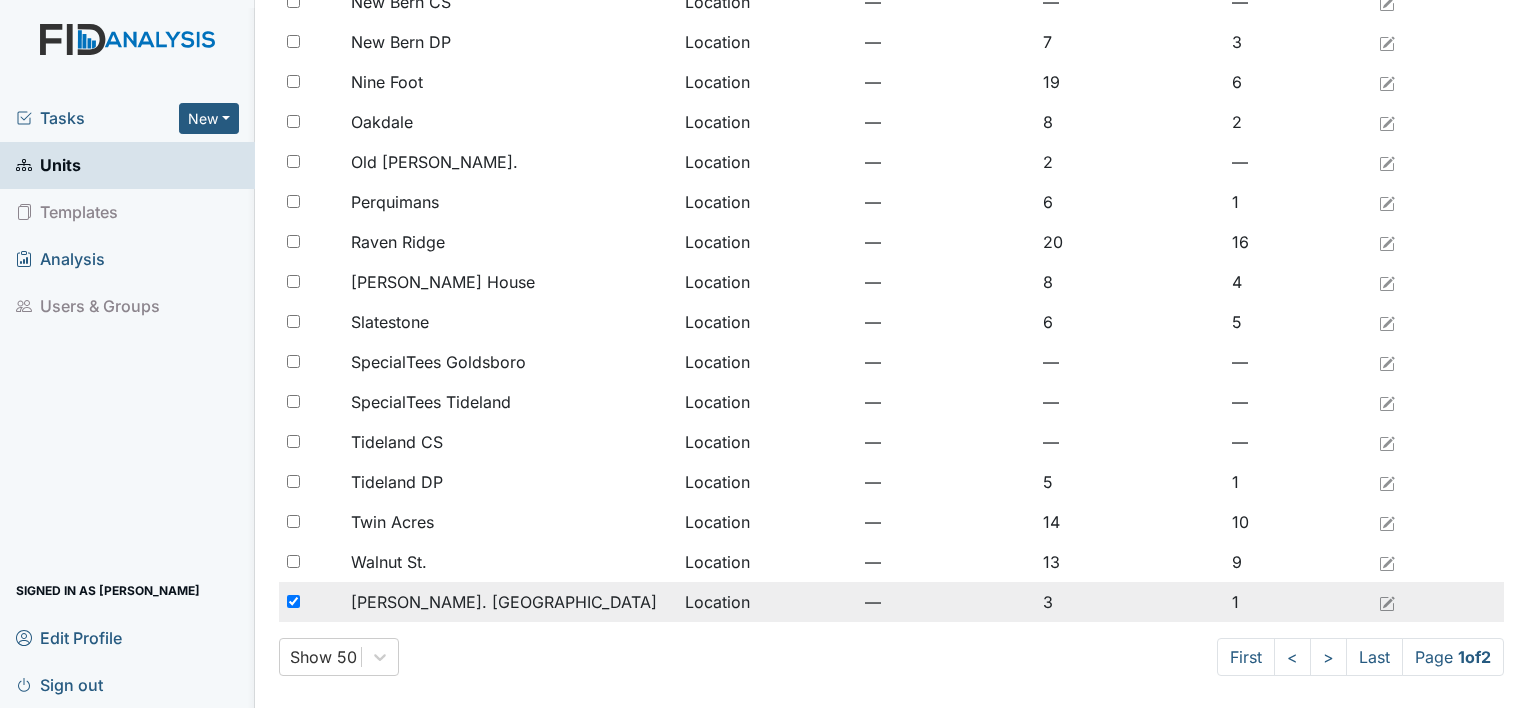 checkbox on "true" 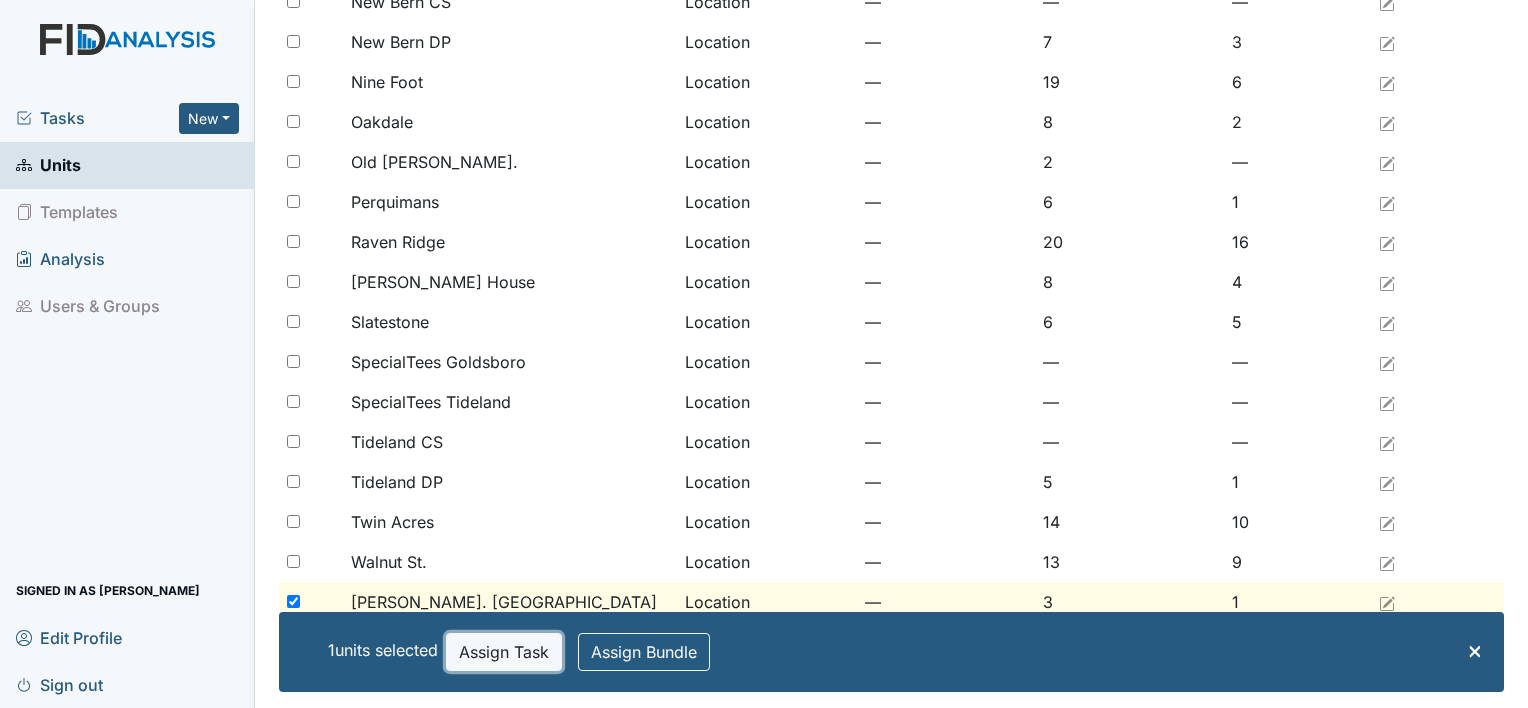 click on "Assign Task" at bounding box center [504, 652] 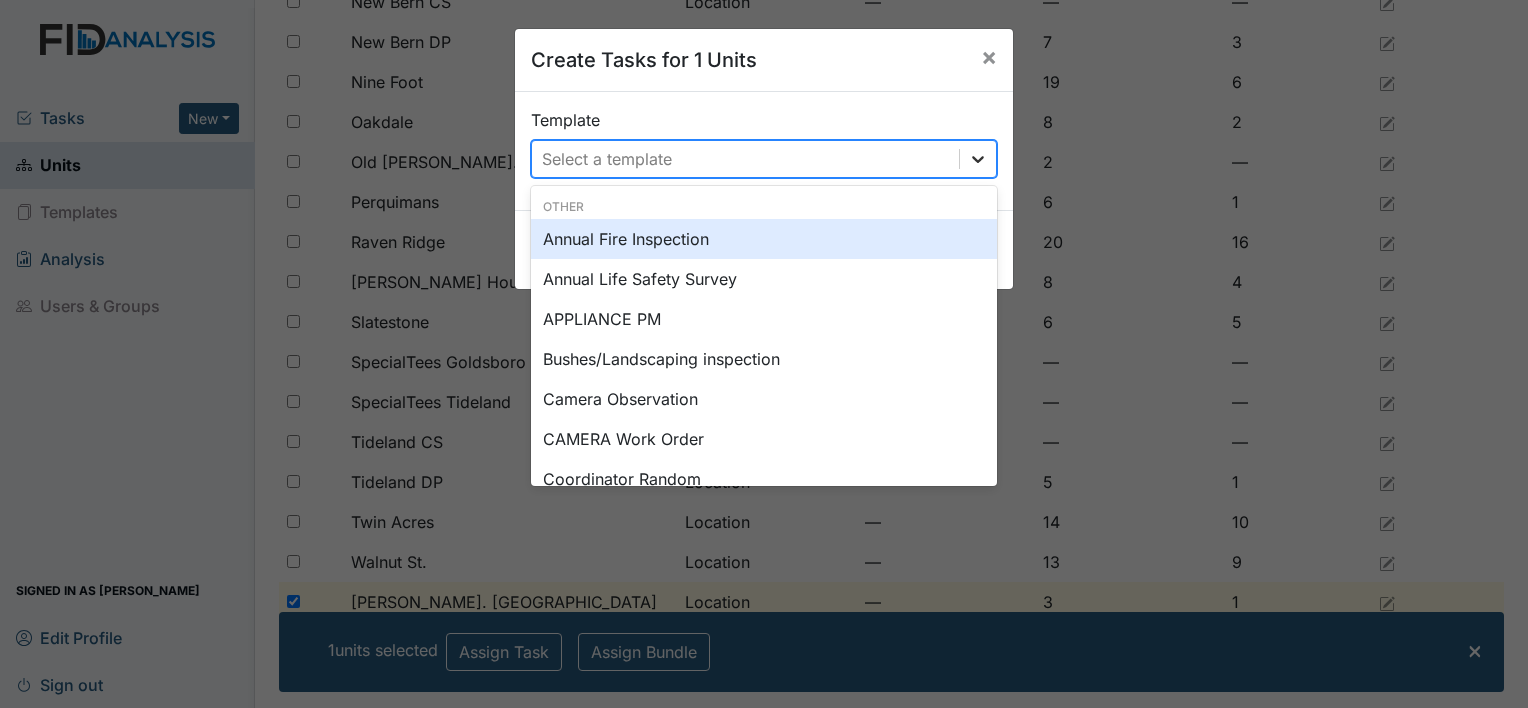 click 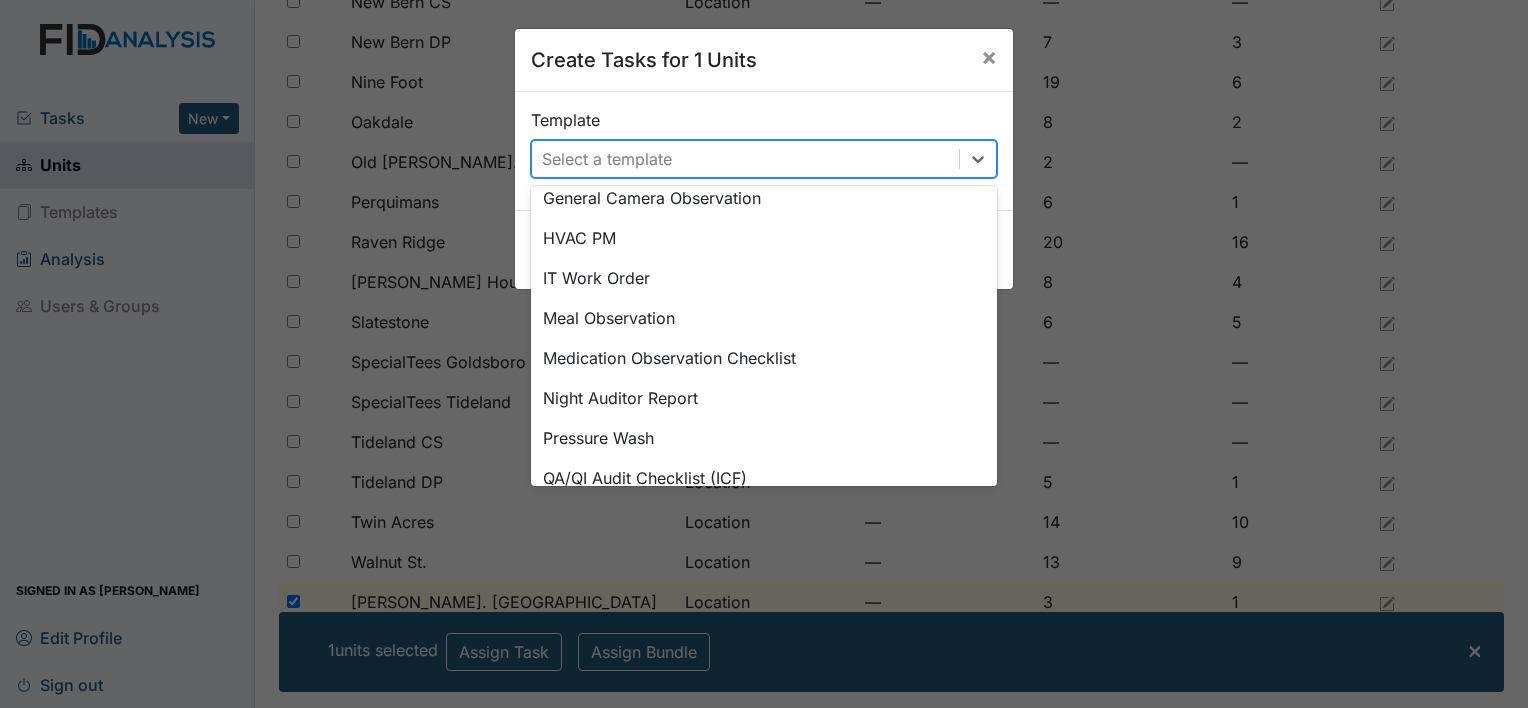scroll, scrollTop: 520, scrollLeft: 0, axis: vertical 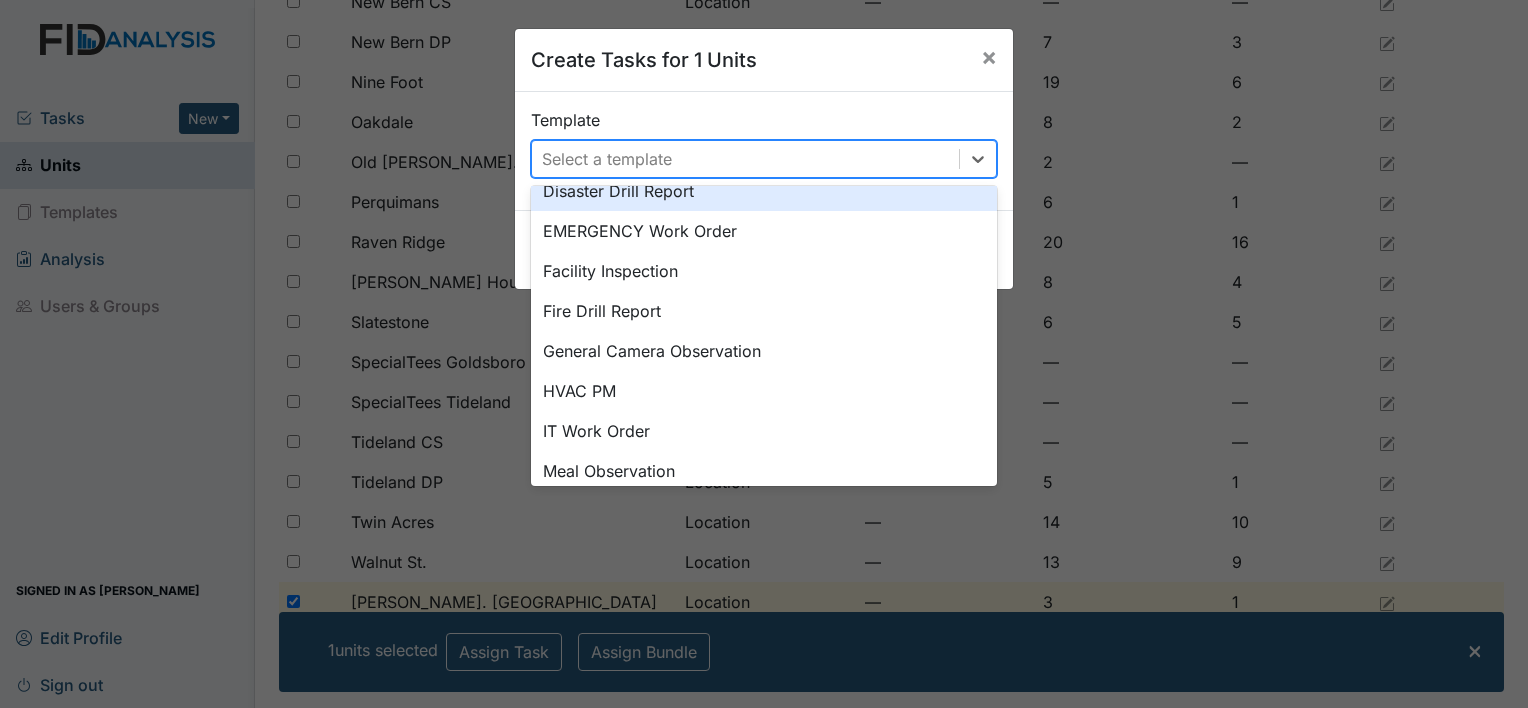 click on "Disaster Drill Report" at bounding box center (764, 191) 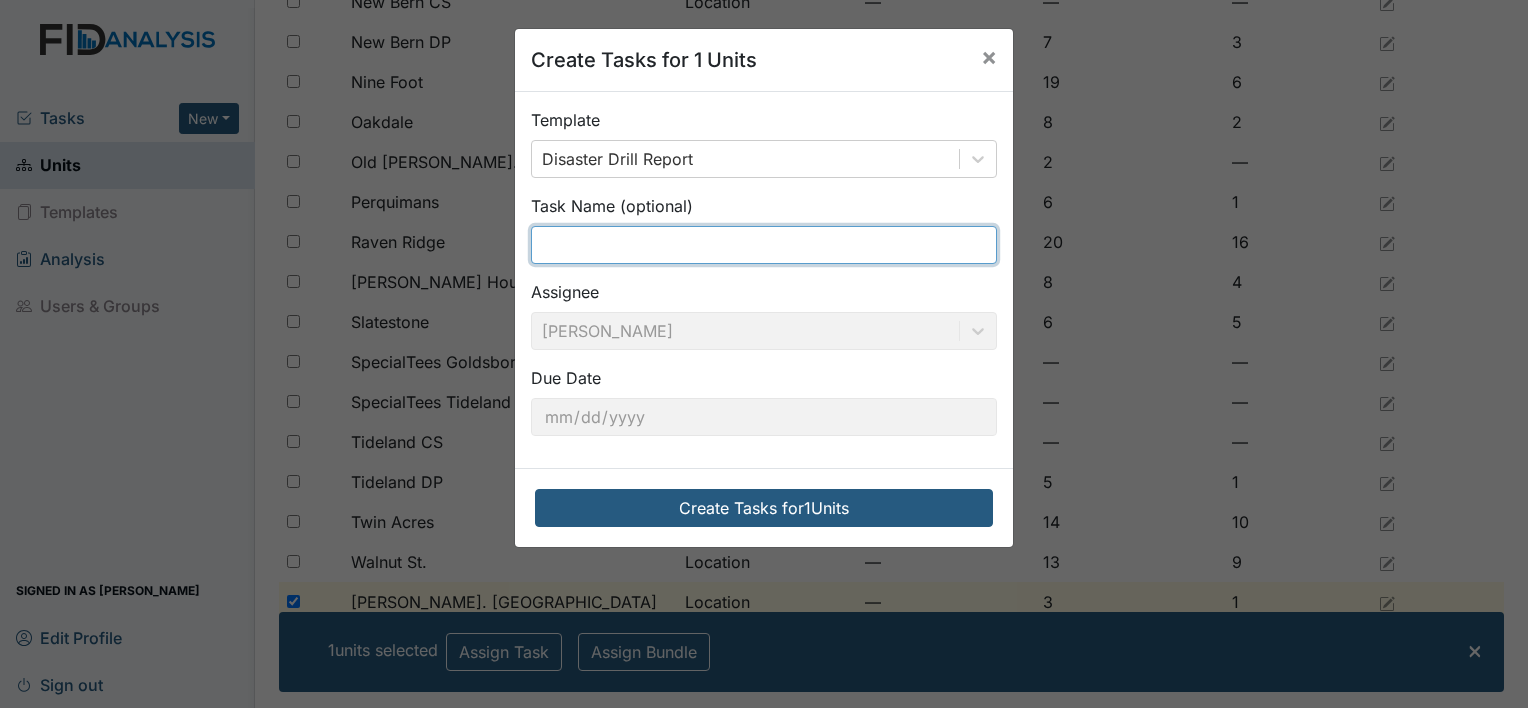 click at bounding box center (764, 245) 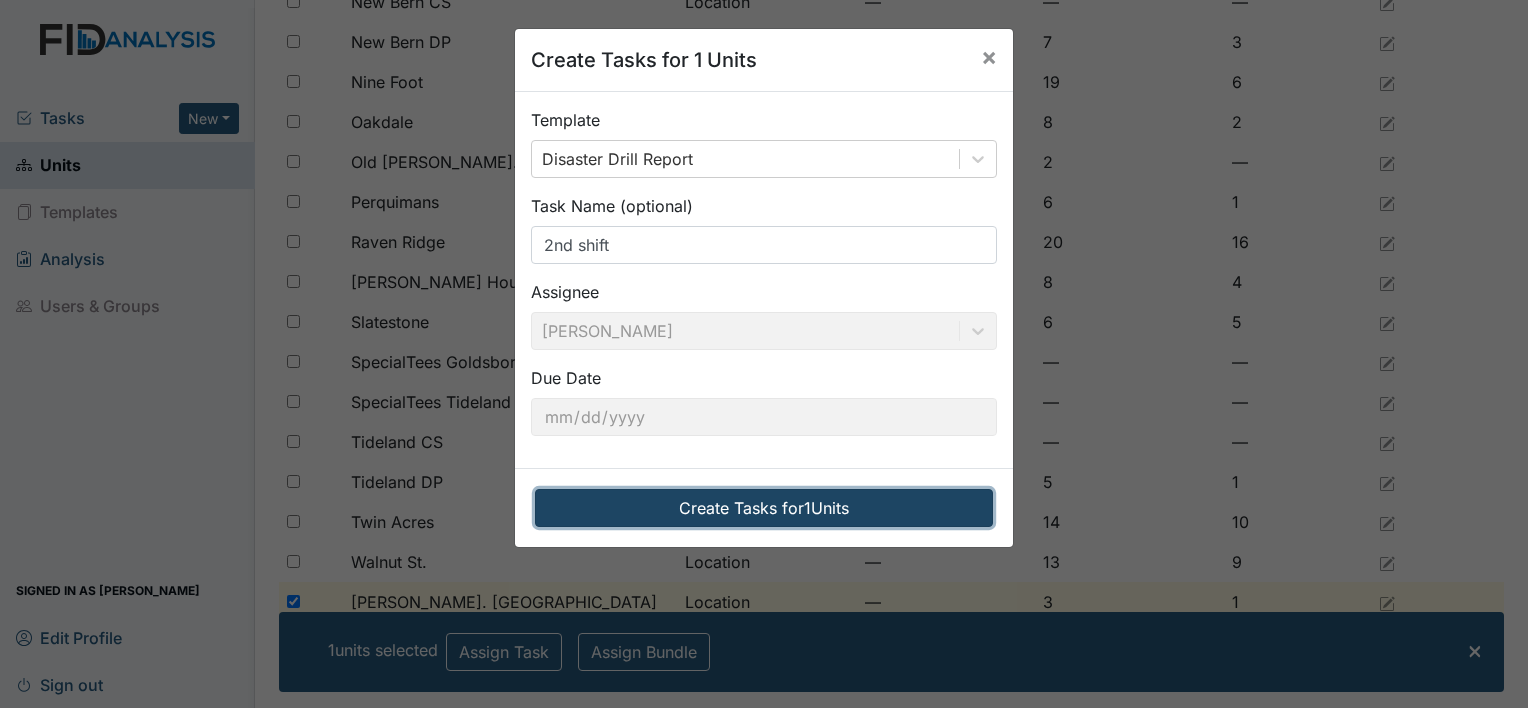 click on "Create Tasks for  1  Units" at bounding box center (764, 508) 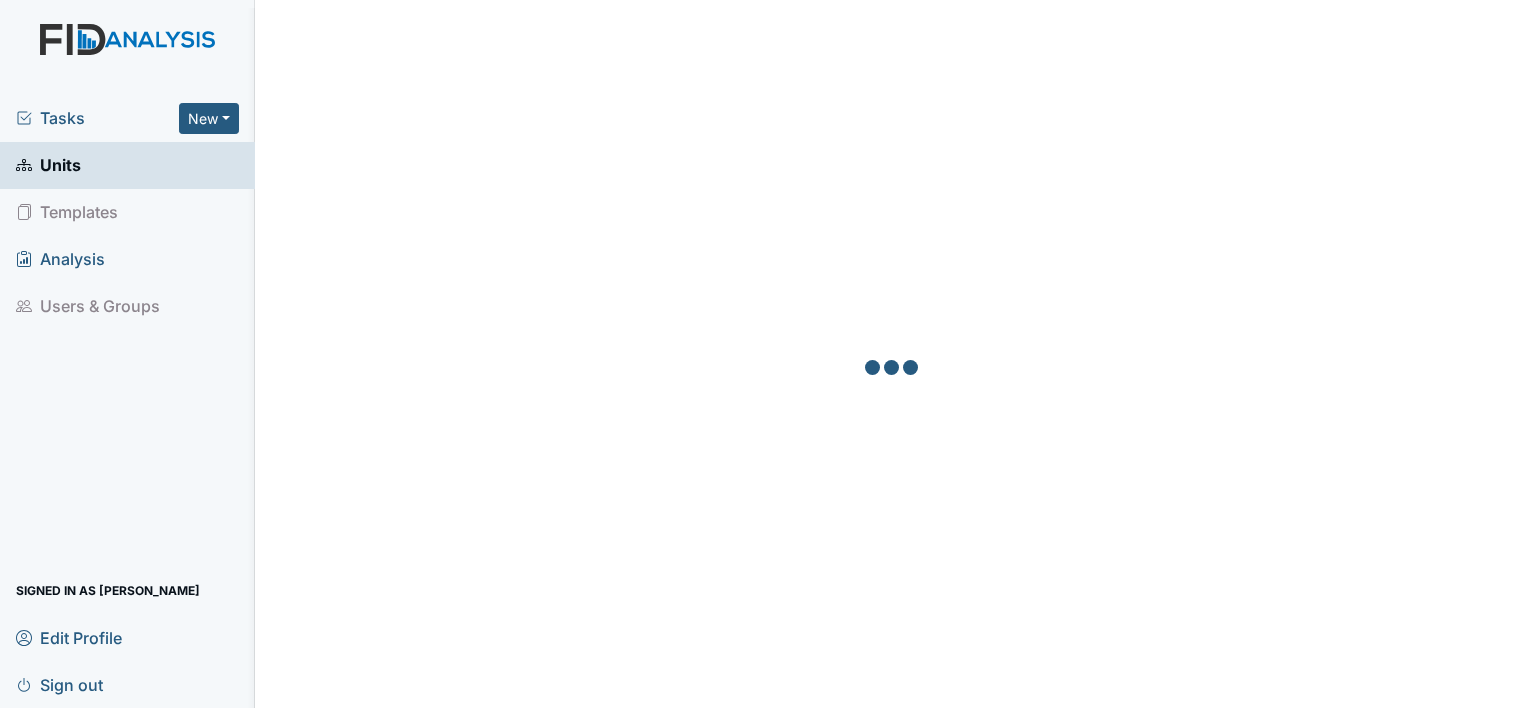 scroll, scrollTop: 0, scrollLeft: 0, axis: both 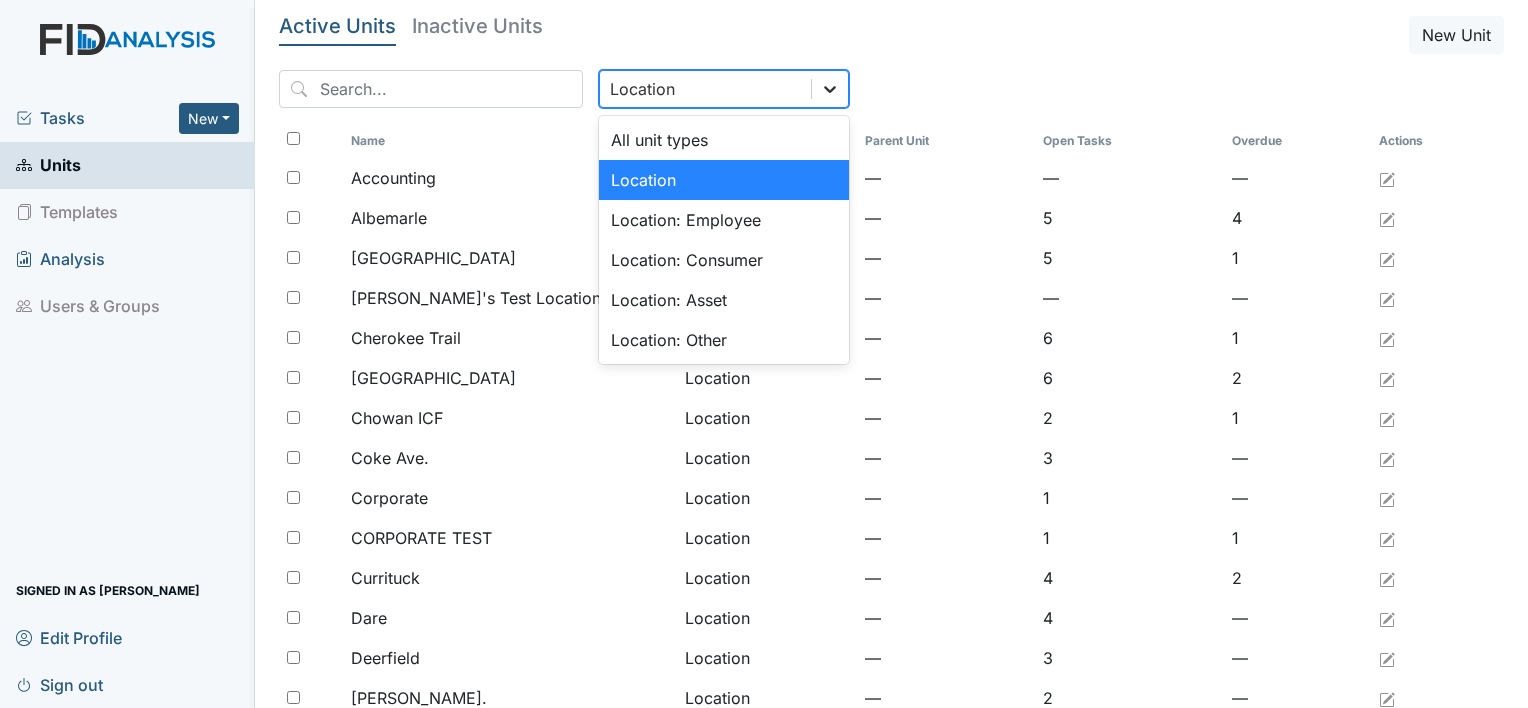 click 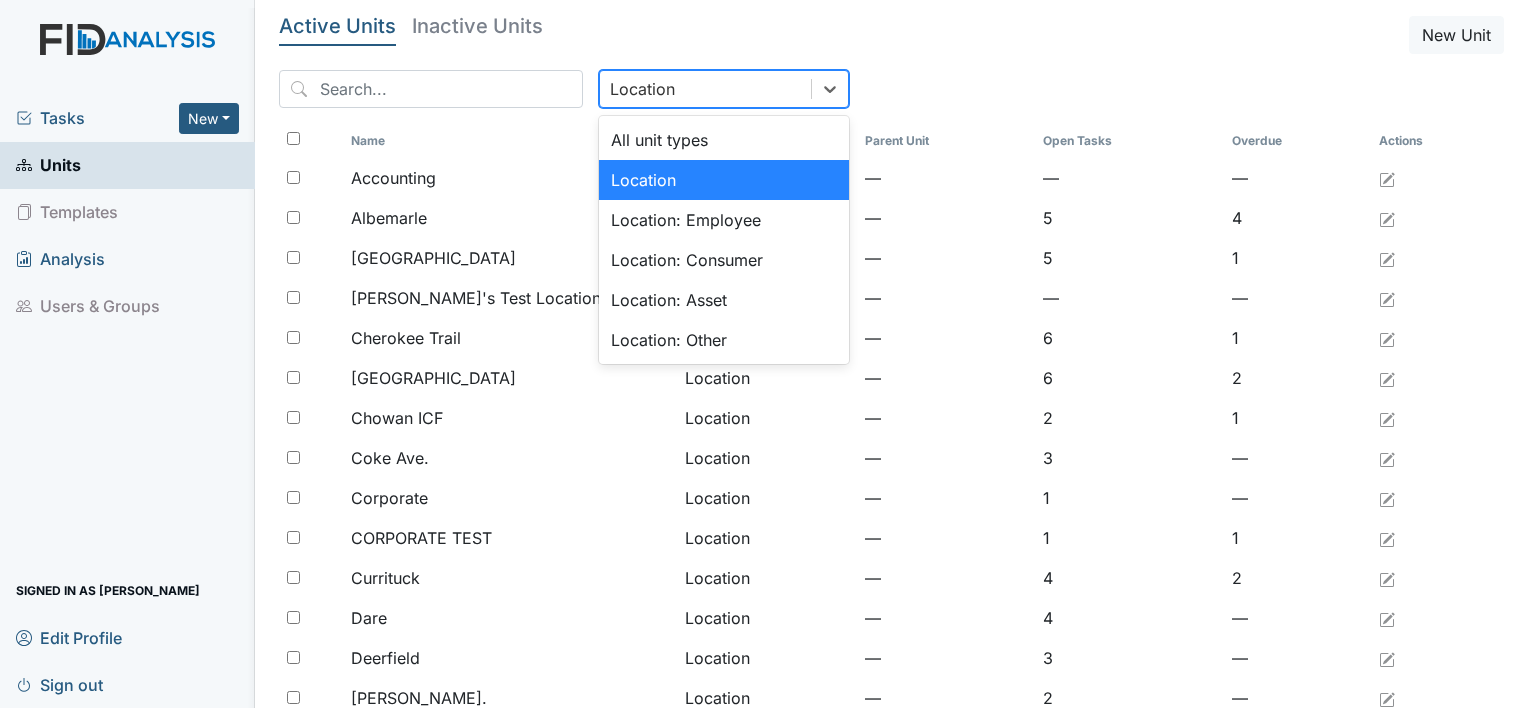 click on "Location" at bounding box center (724, 180) 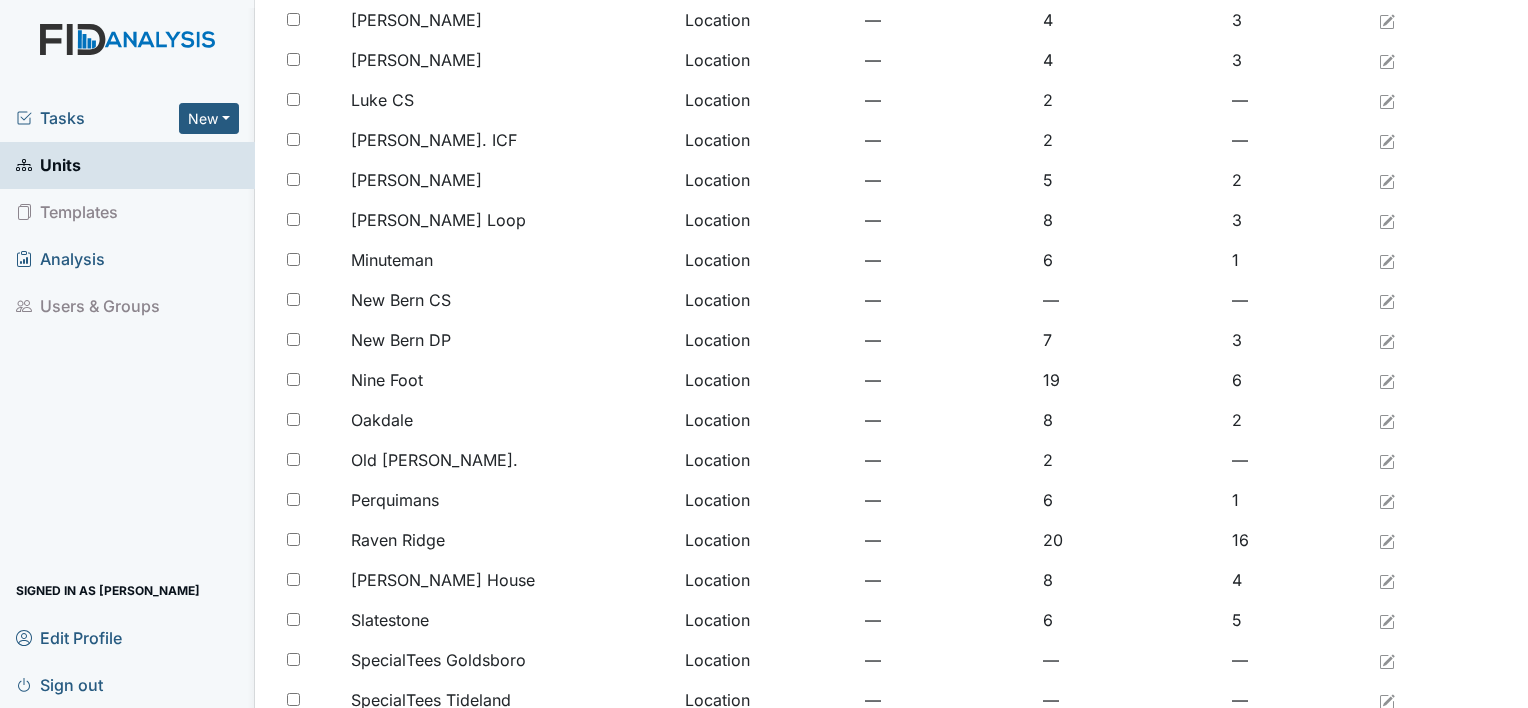 scroll, scrollTop: 1536, scrollLeft: 0, axis: vertical 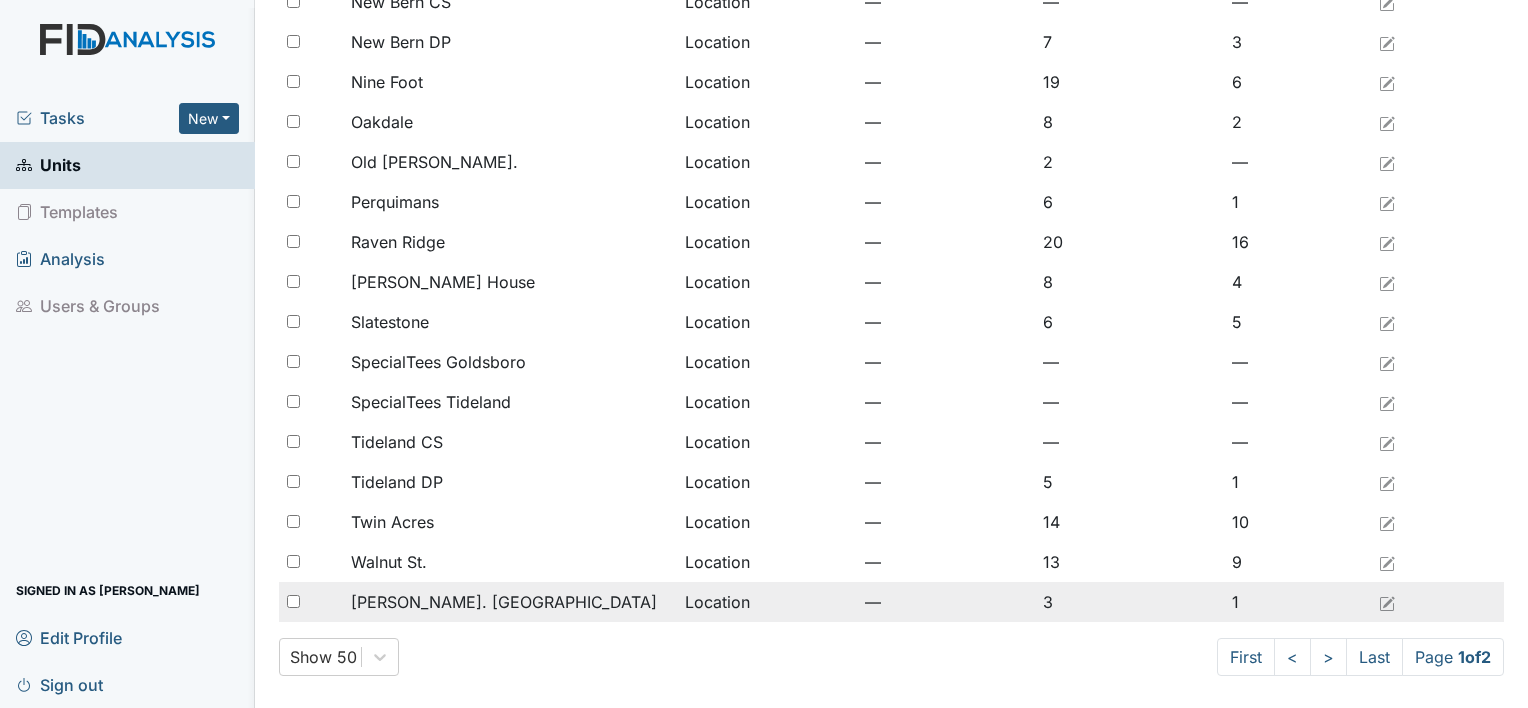click at bounding box center [311, 602] 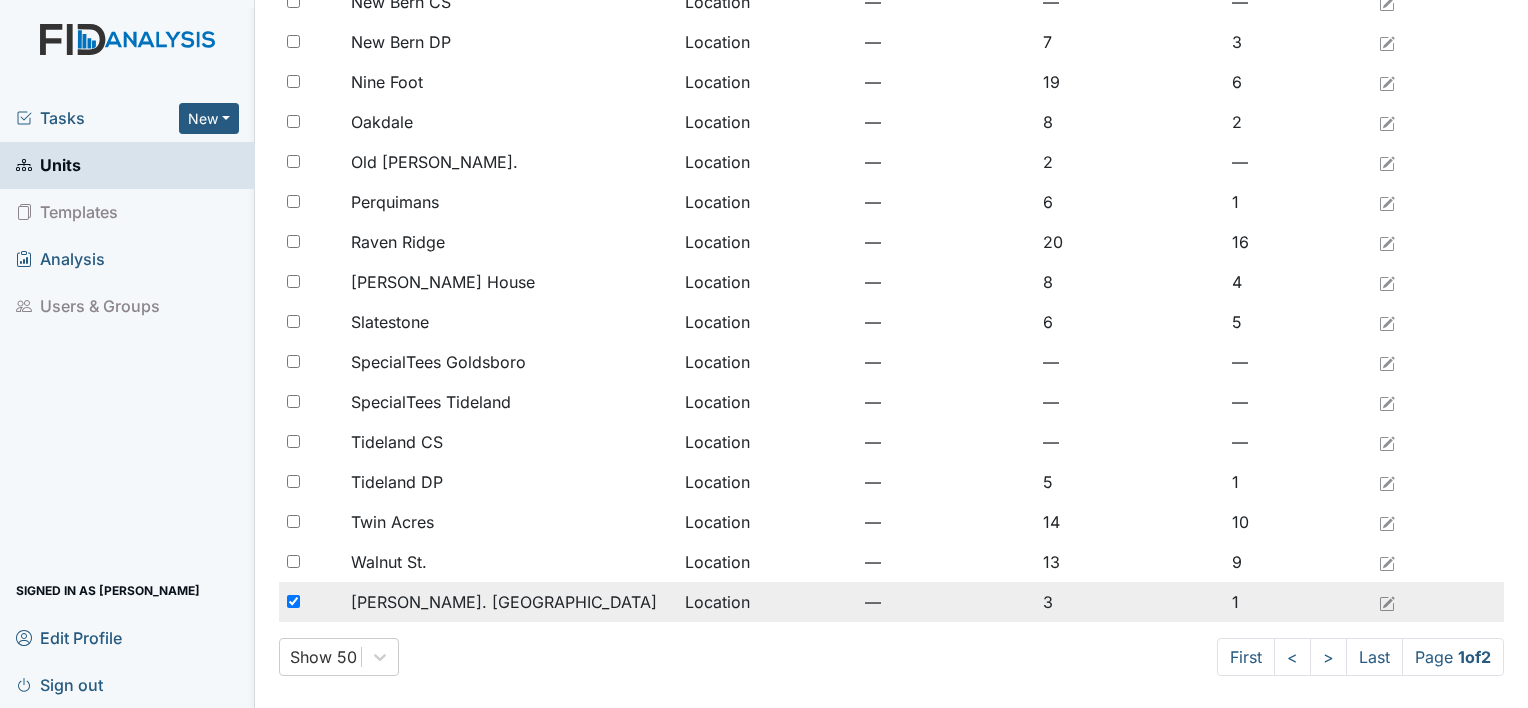 checkbox on "true" 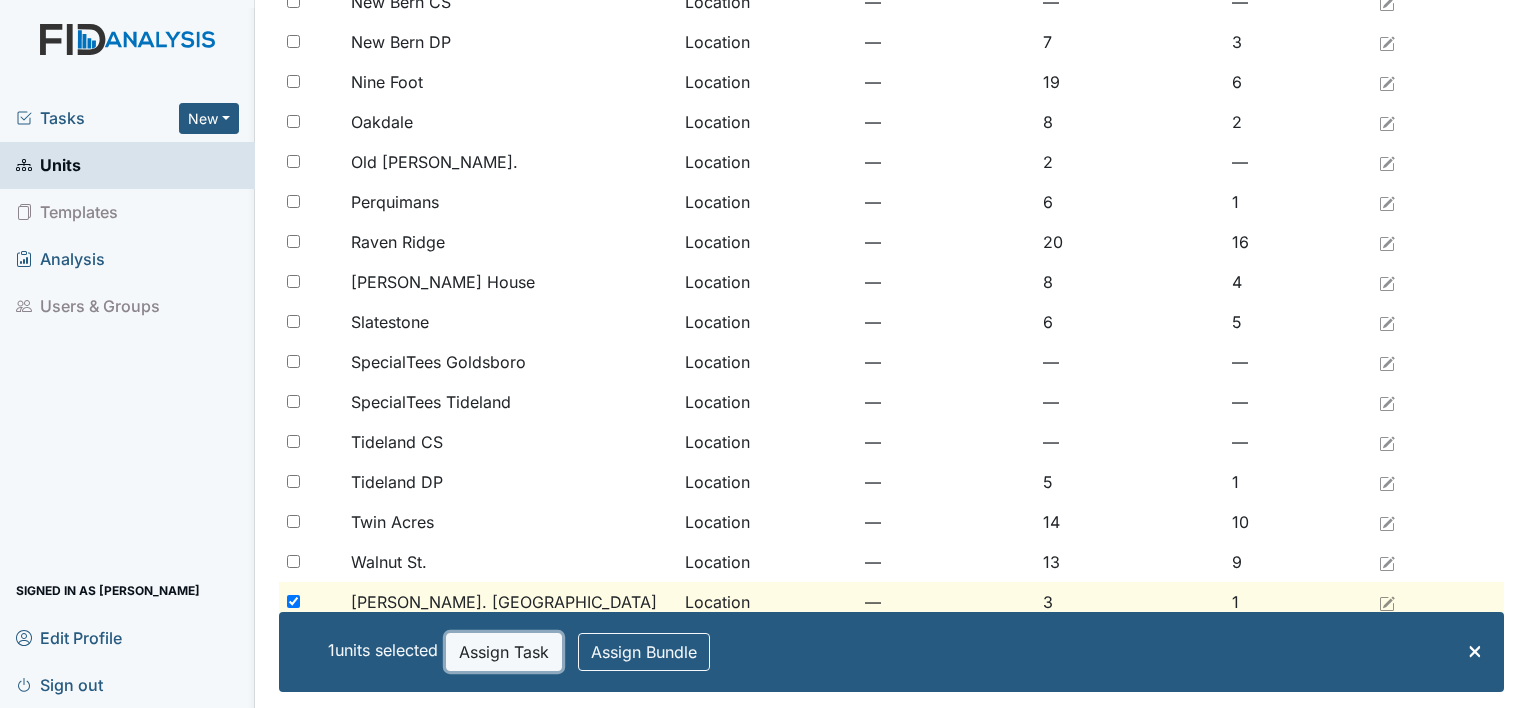 click on "Assign Task" at bounding box center [504, 652] 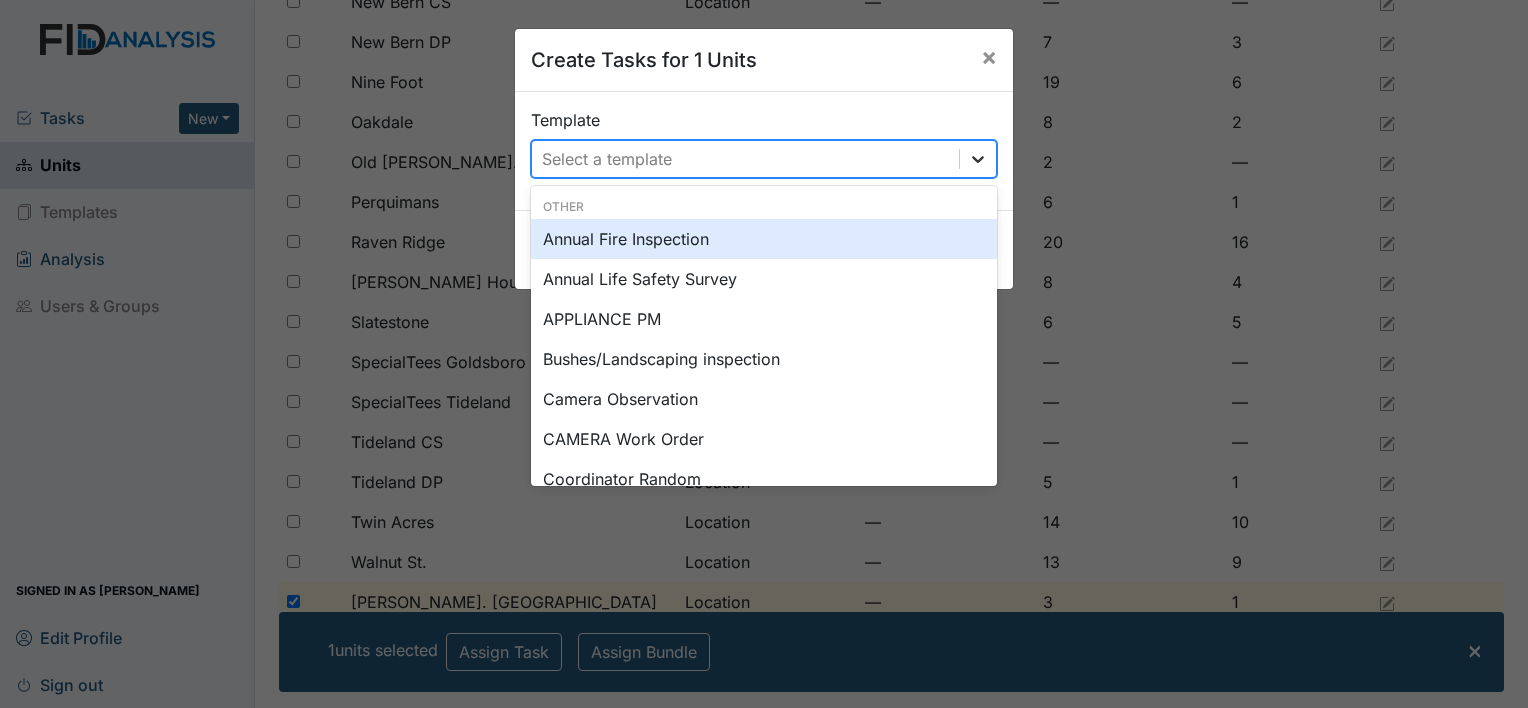 click 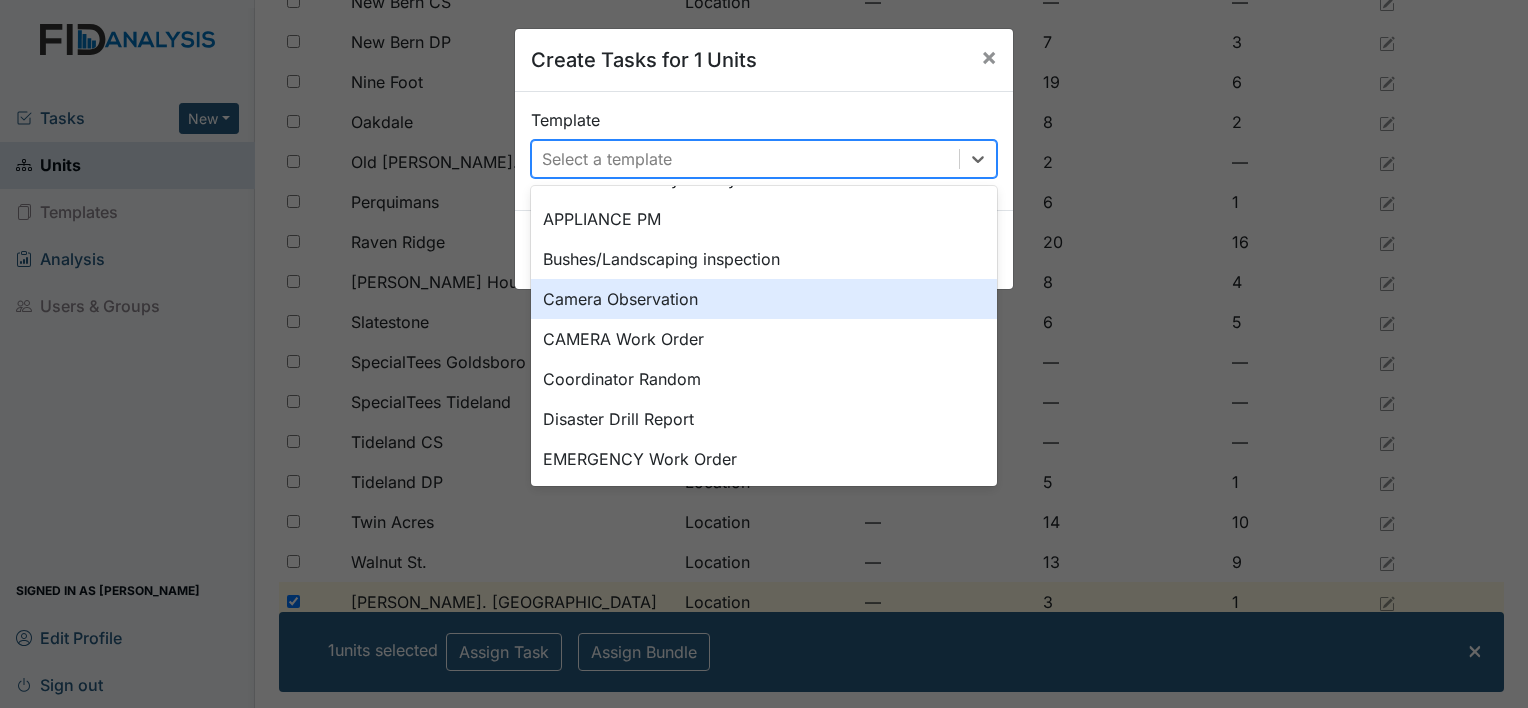 scroll, scrollTop: 120, scrollLeft: 0, axis: vertical 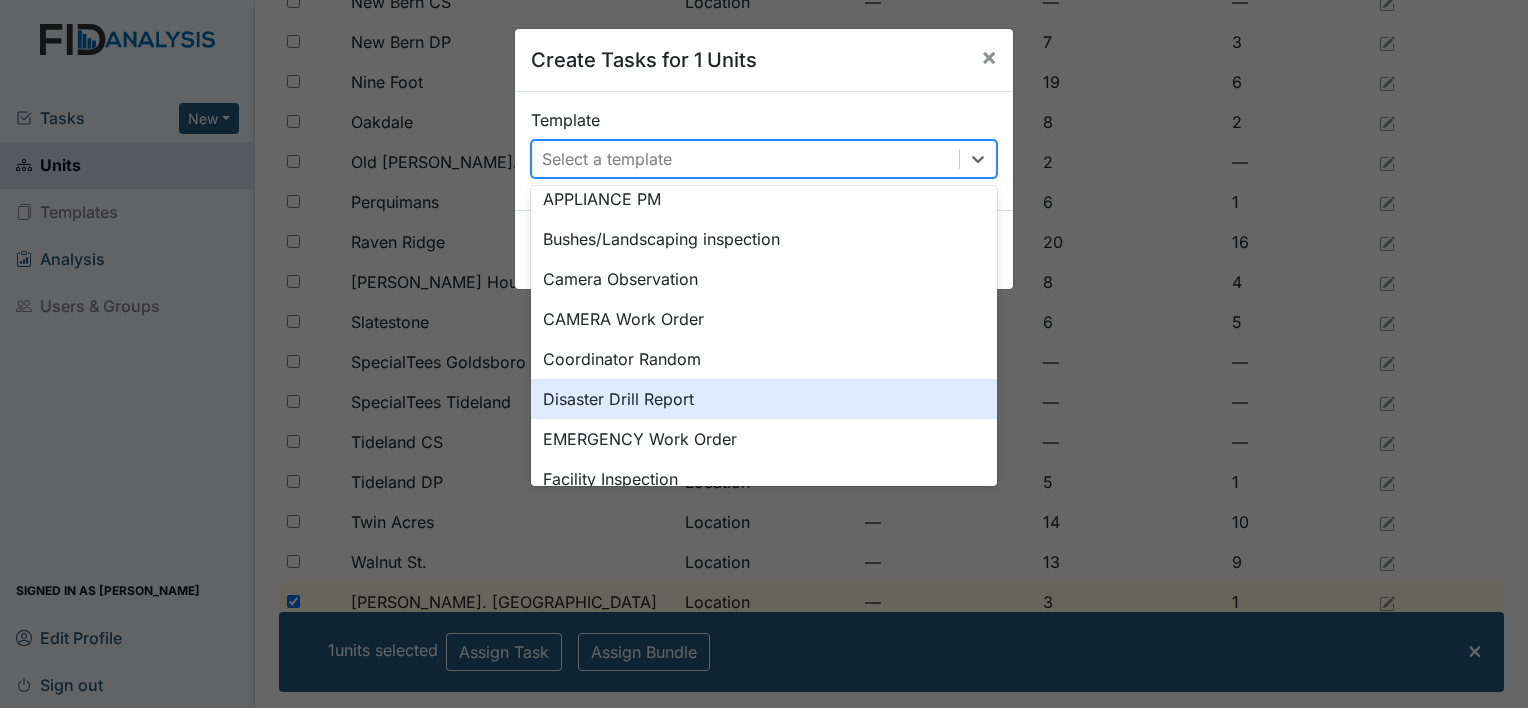 click on "Disaster Drill Report" at bounding box center (764, 399) 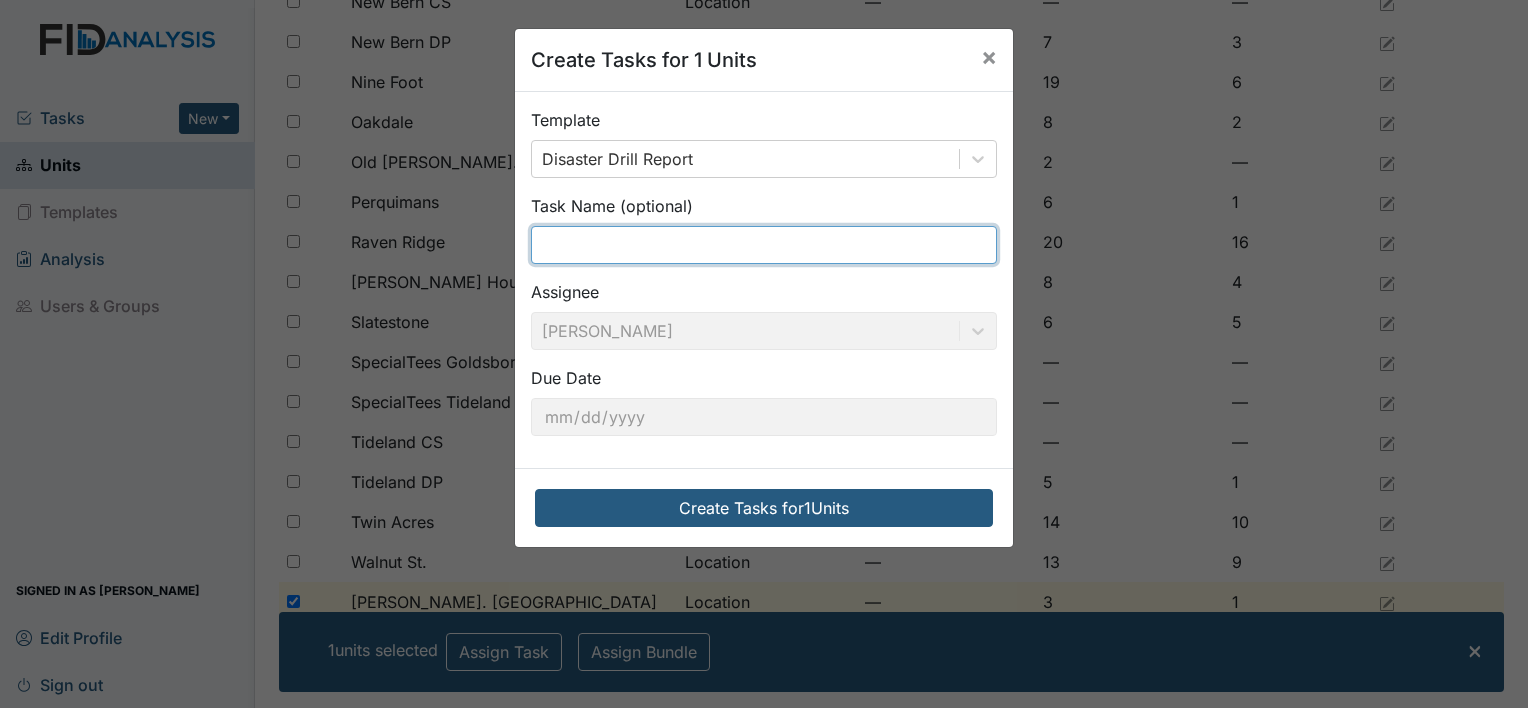 click at bounding box center (764, 245) 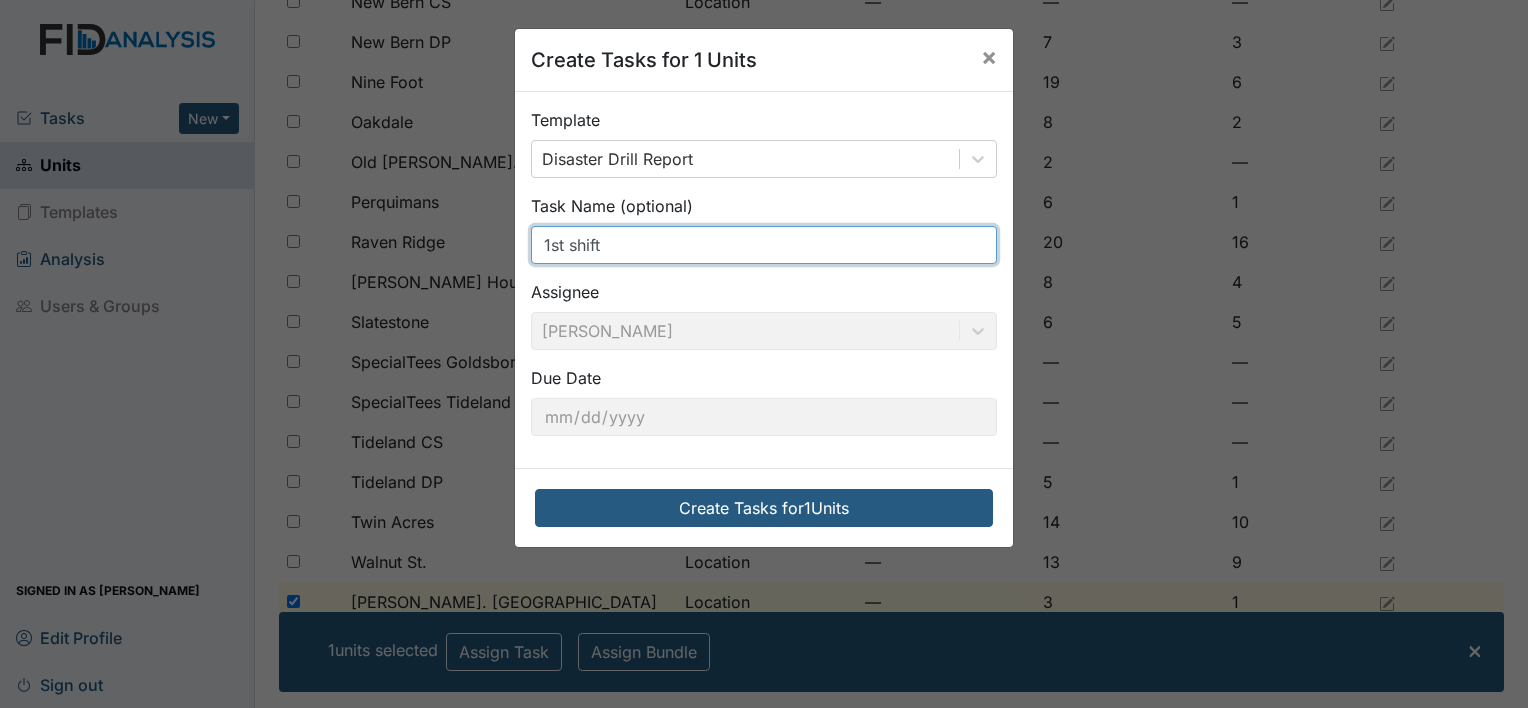 click on "1st shift" at bounding box center [764, 245] 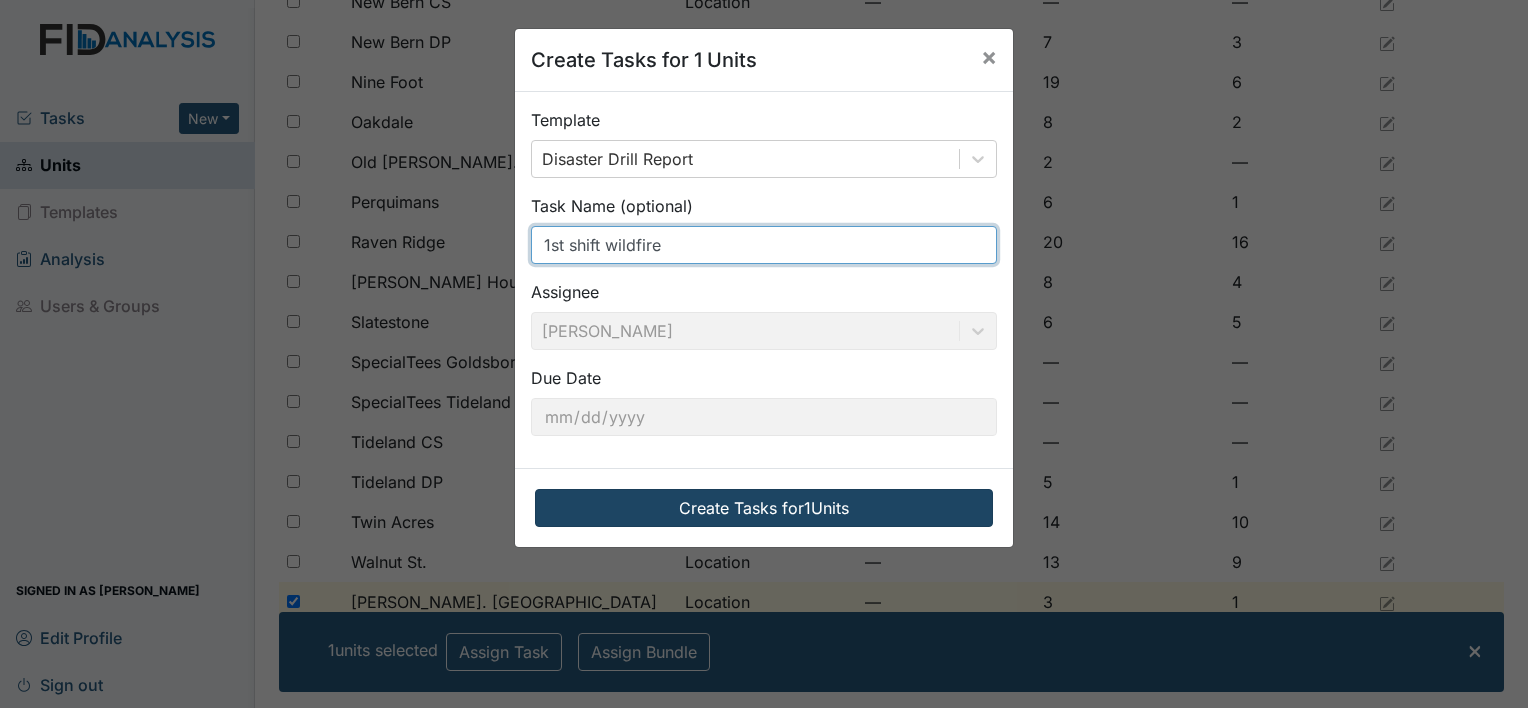 type on "1st shift wildfire" 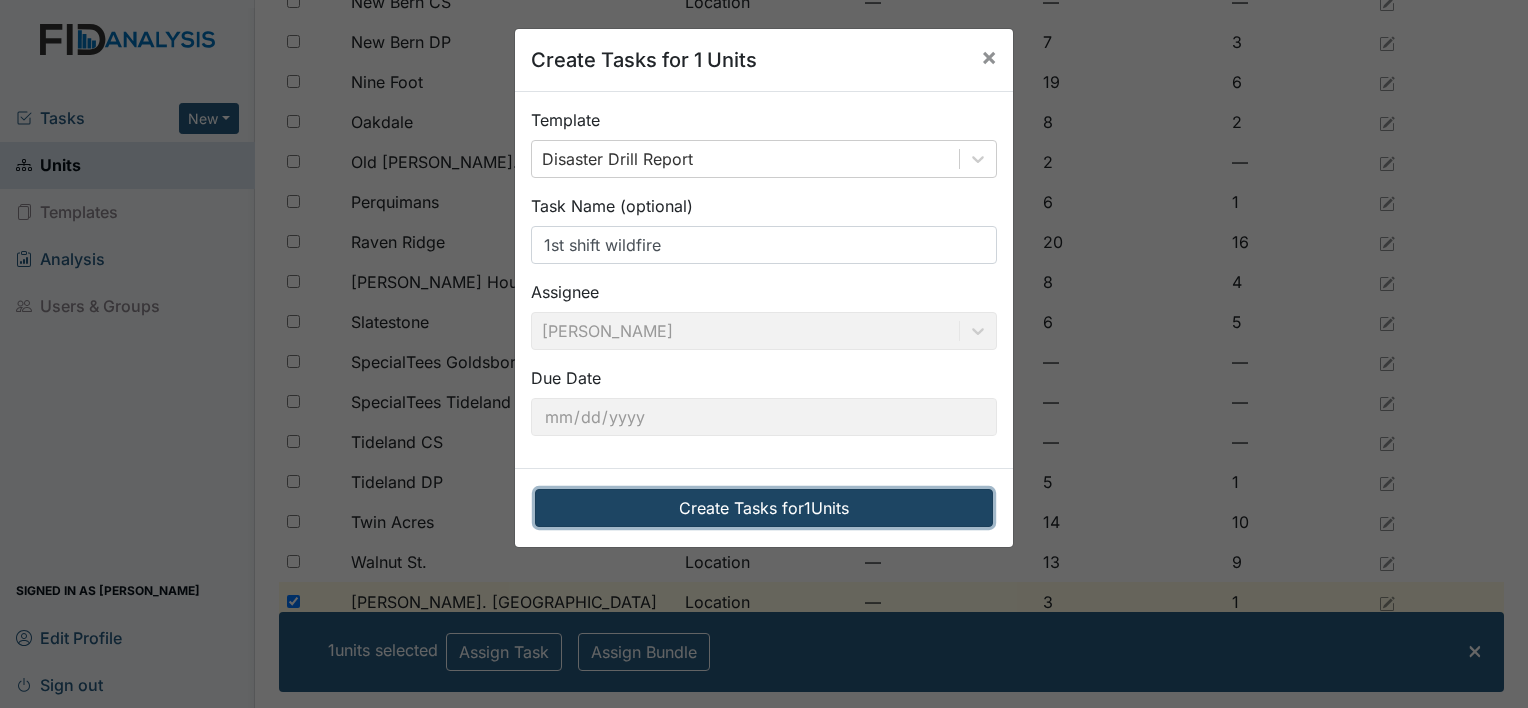 click on "Create Tasks for  1  Units" at bounding box center (764, 508) 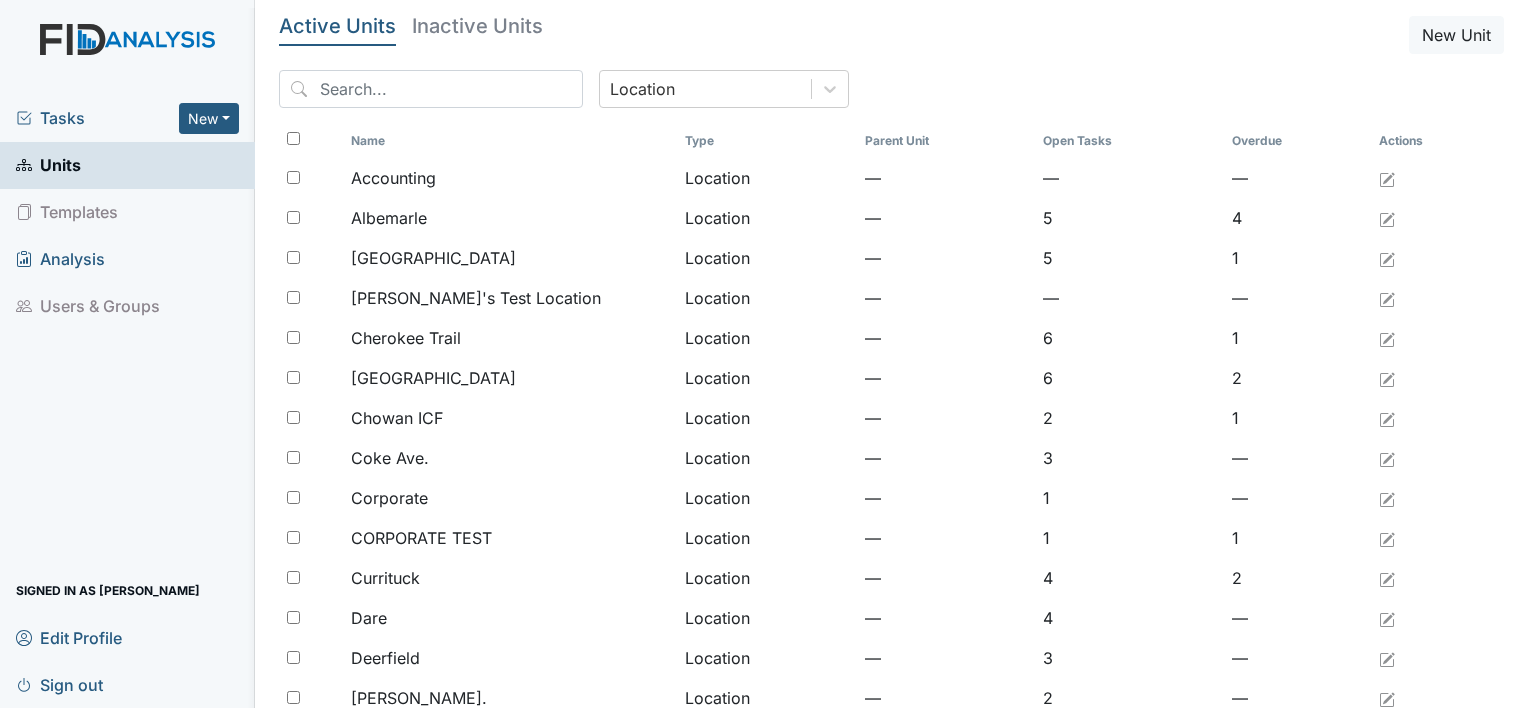click on "Tasks" at bounding box center (97, 118) 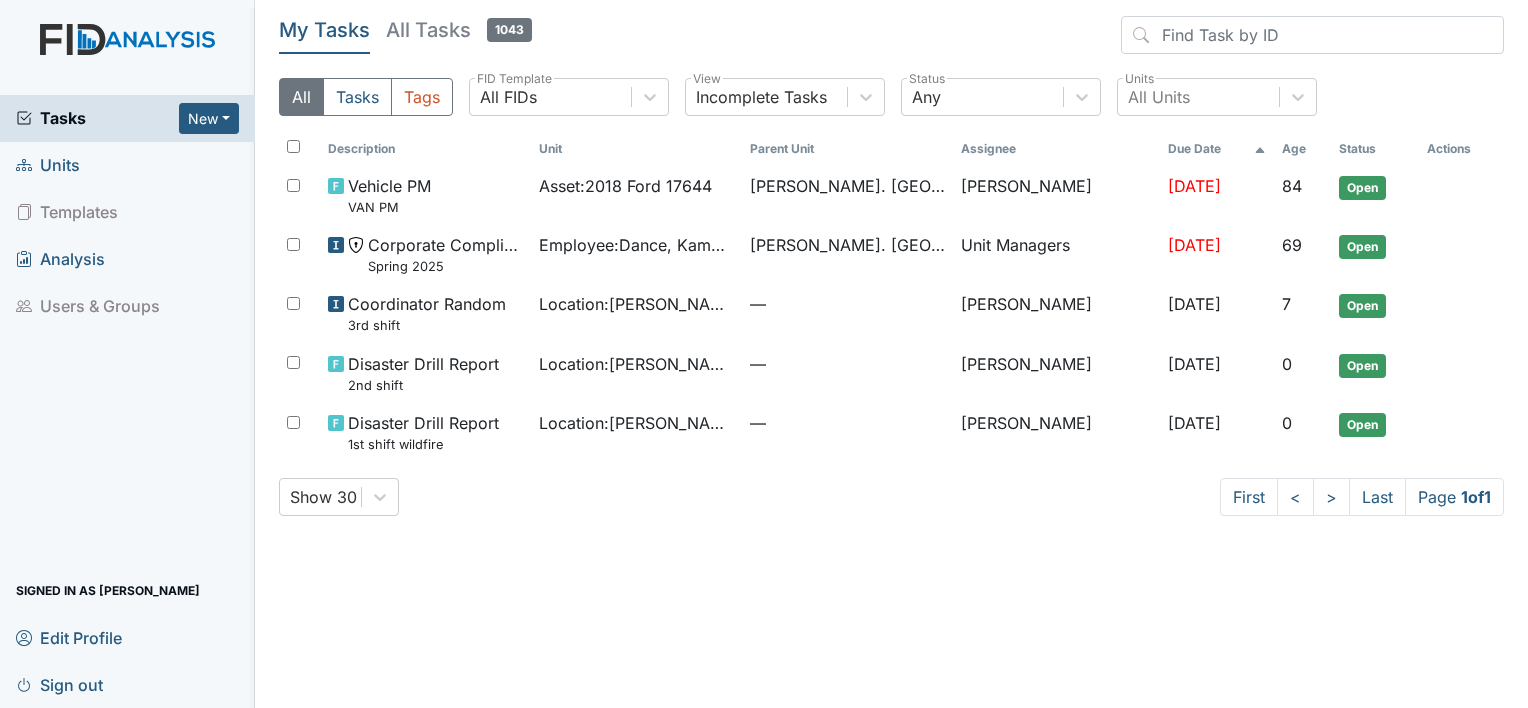 scroll, scrollTop: 0, scrollLeft: 0, axis: both 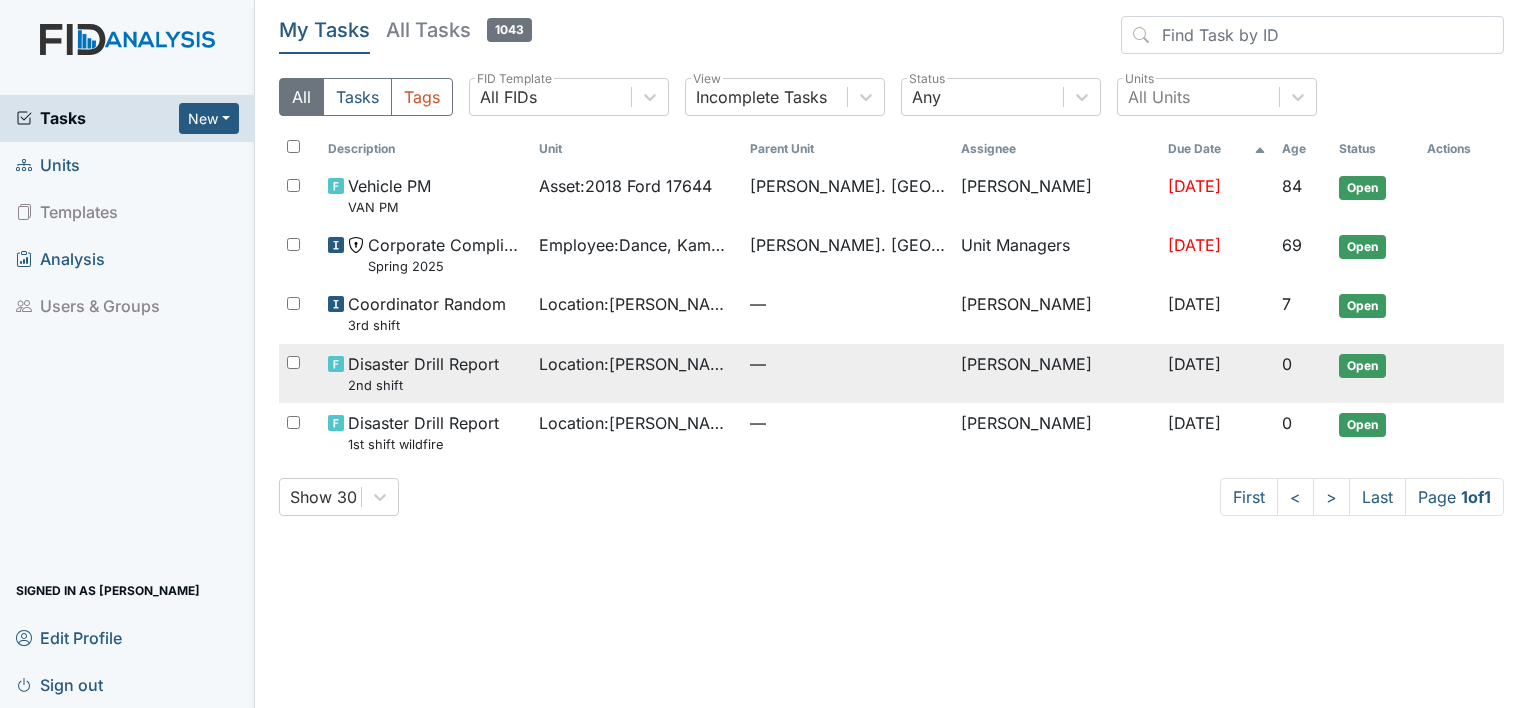 click on "Disaster Drill Report 2nd shift" at bounding box center (425, 373) 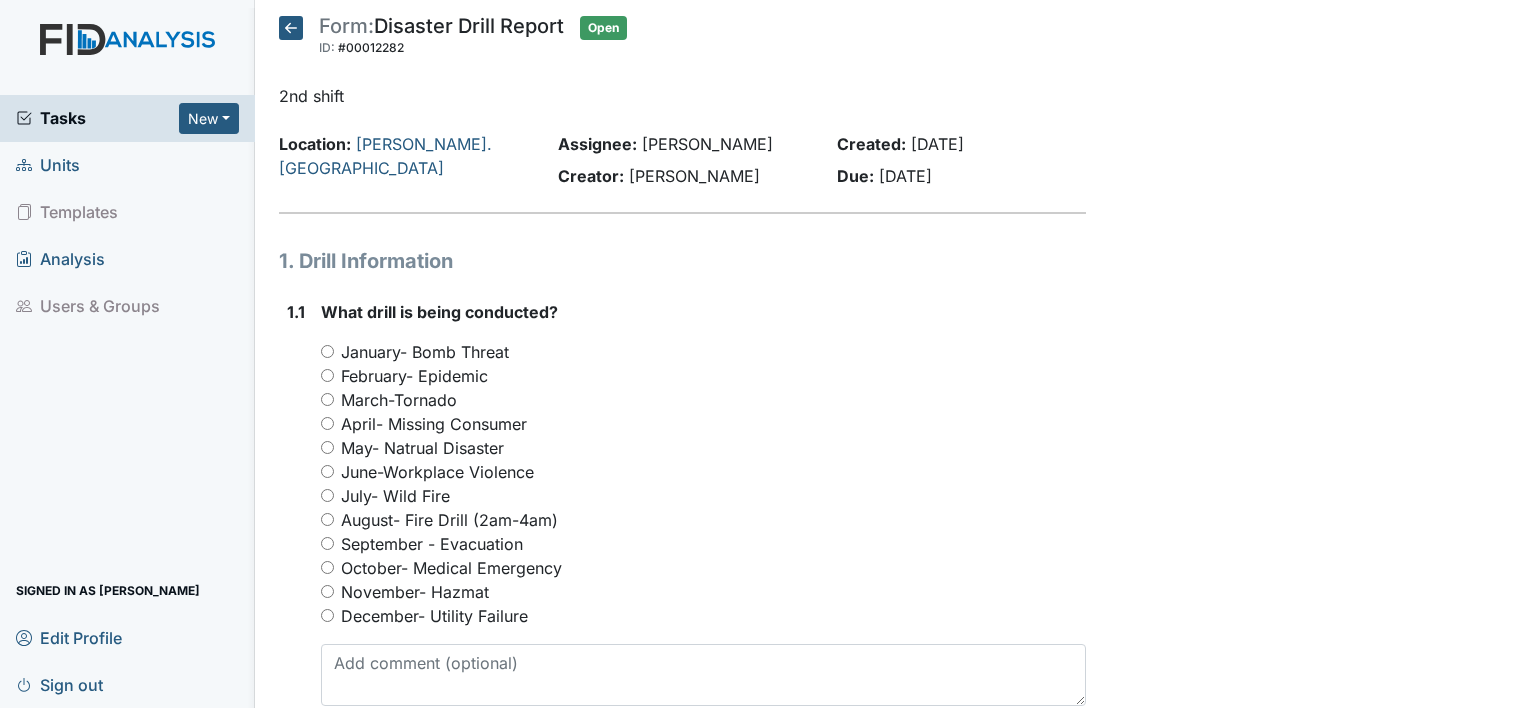 scroll, scrollTop: 0, scrollLeft: 0, axis: both 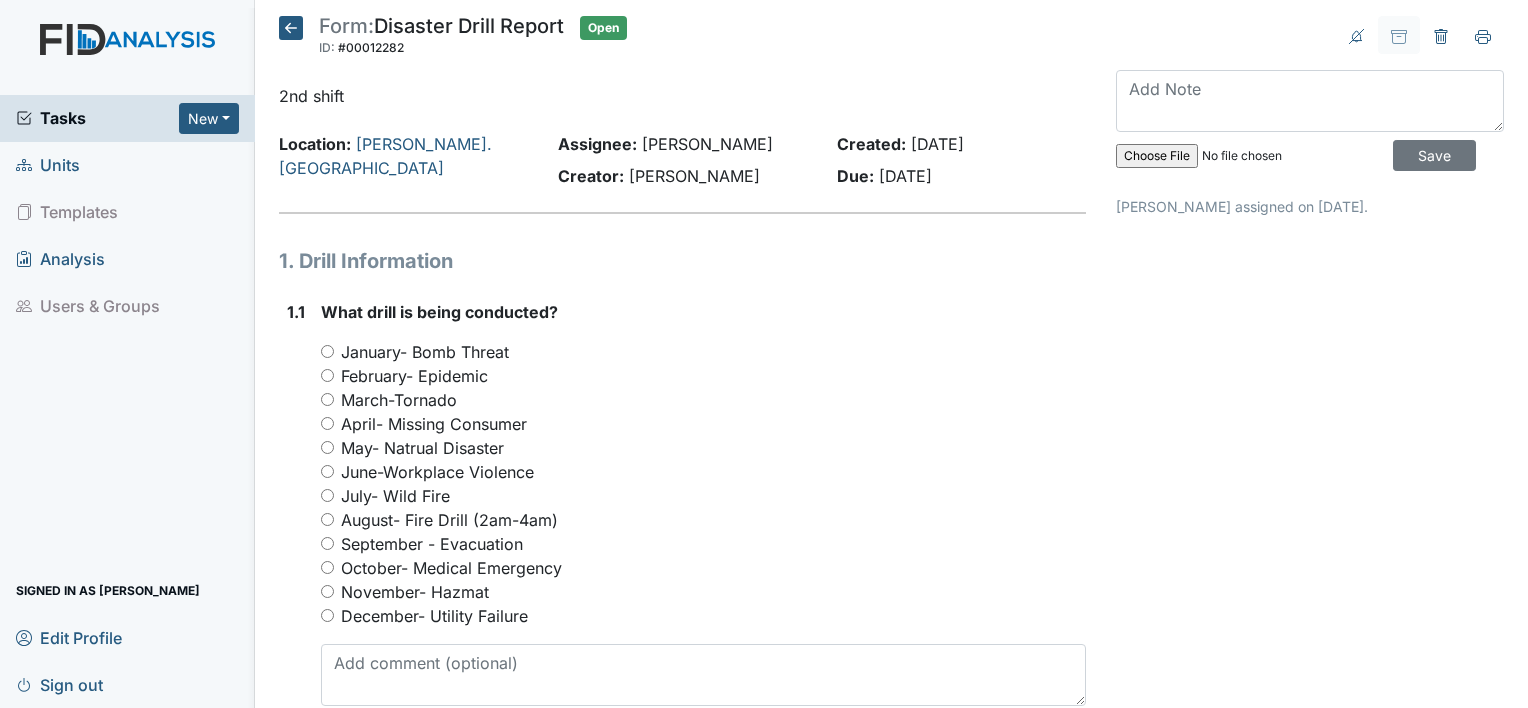 click on "July- Wild Fire" at bounding box center [327, 495] 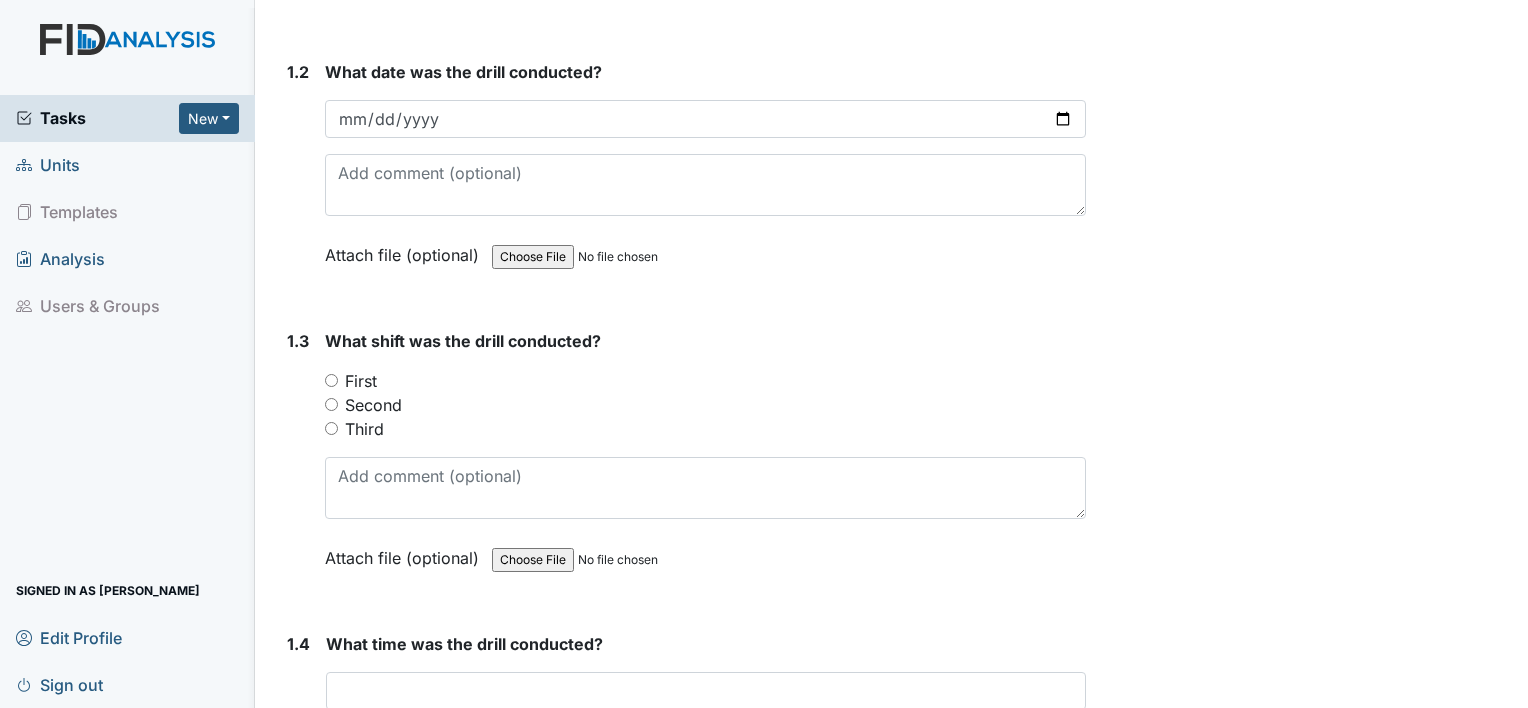 scroll, scrollTop: 760, scrollLeft: 0, axis: vertical 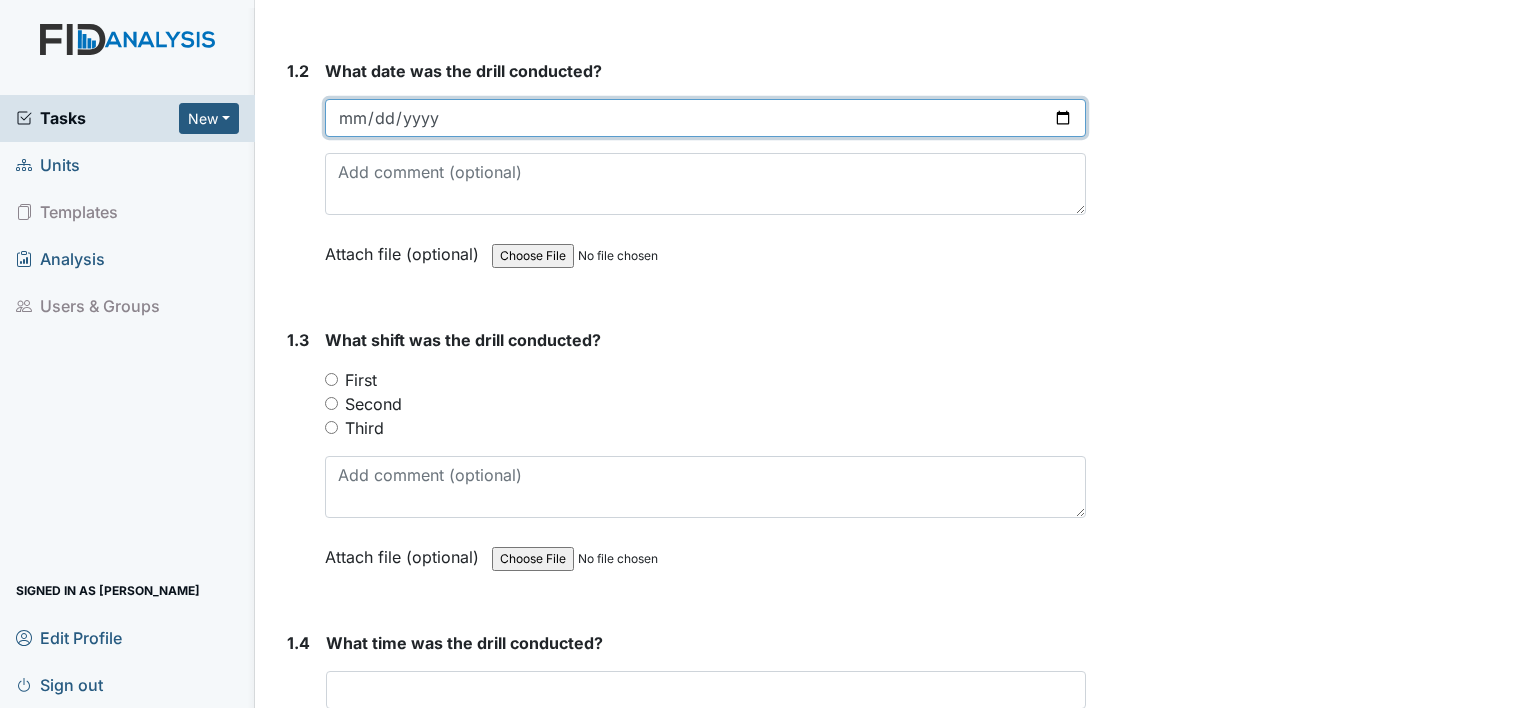 click at bounding box center [705, 118] 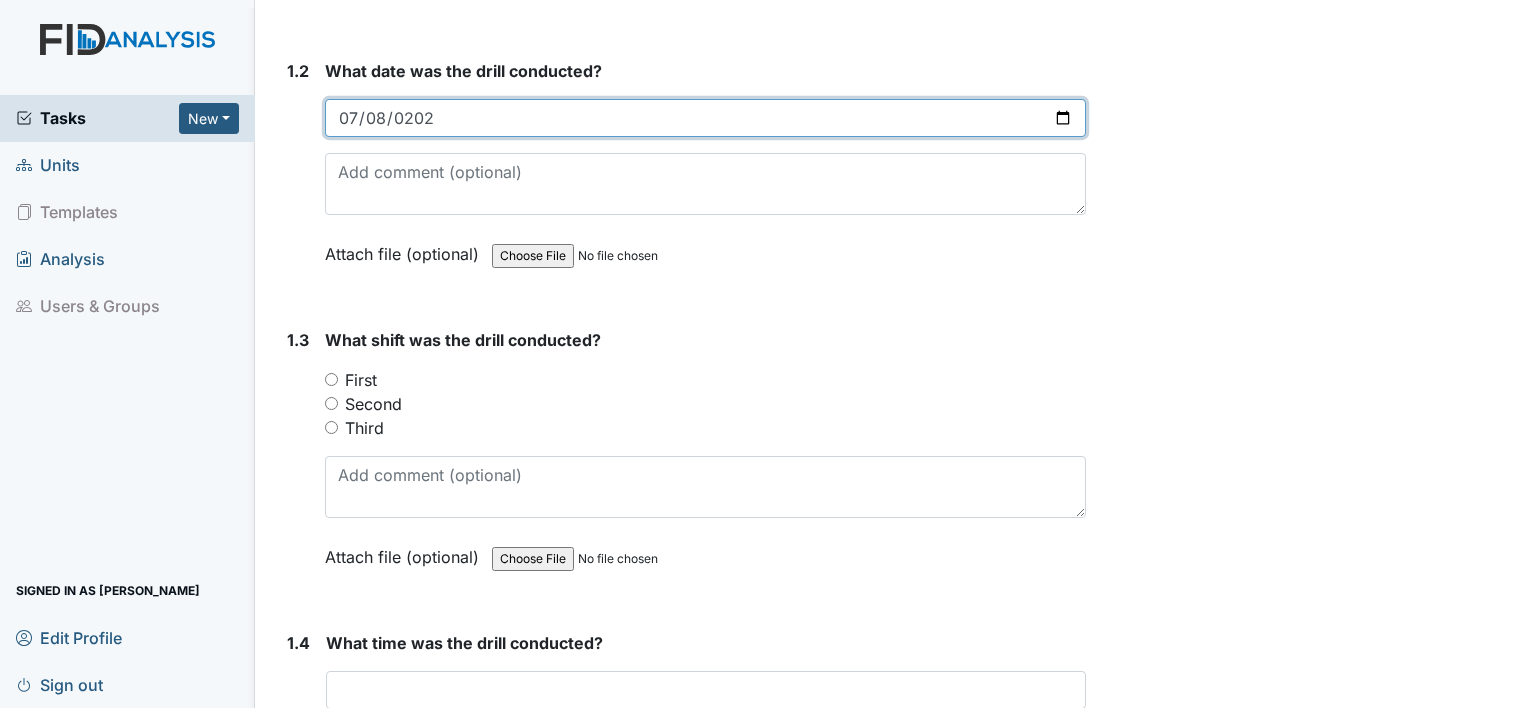 type on "2025-07-08" 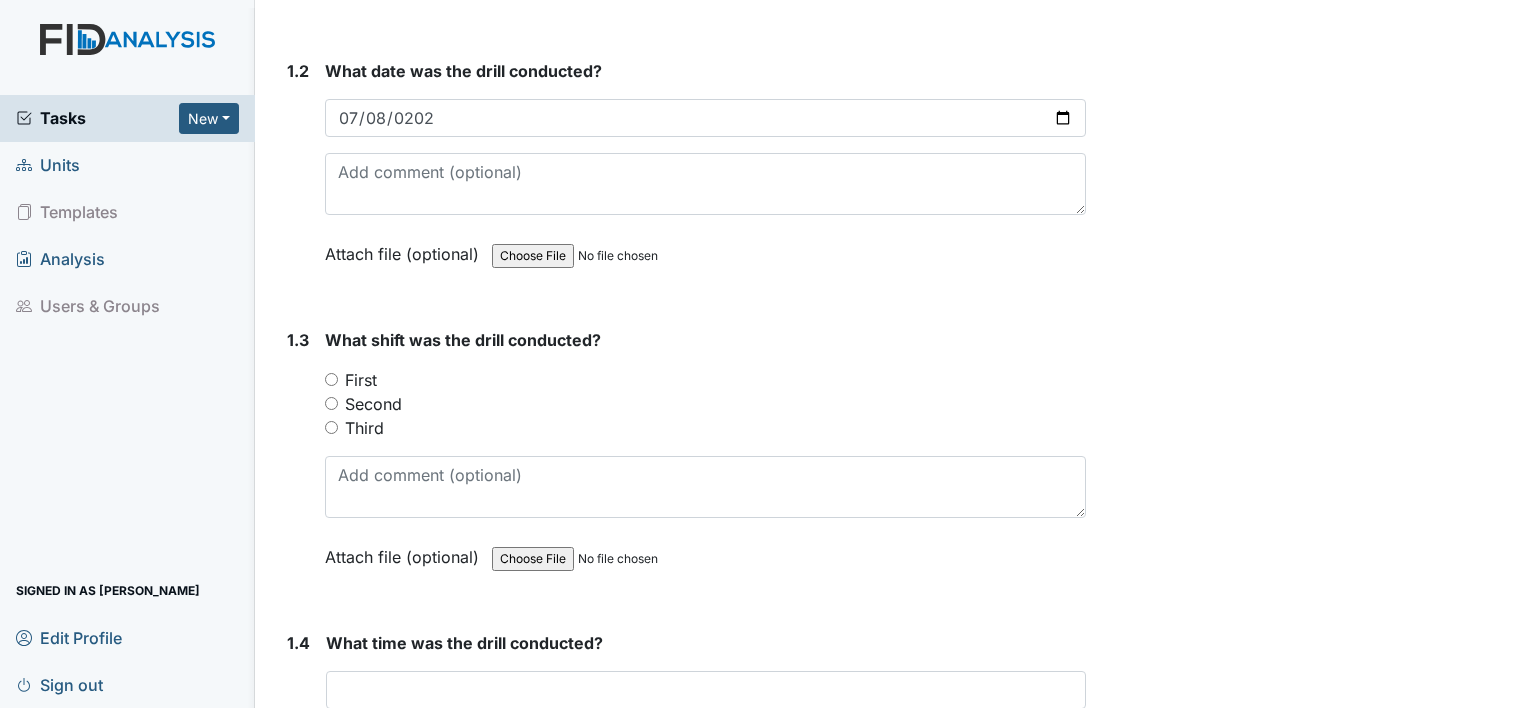 click on "Second" at bounding box center [331, 403] 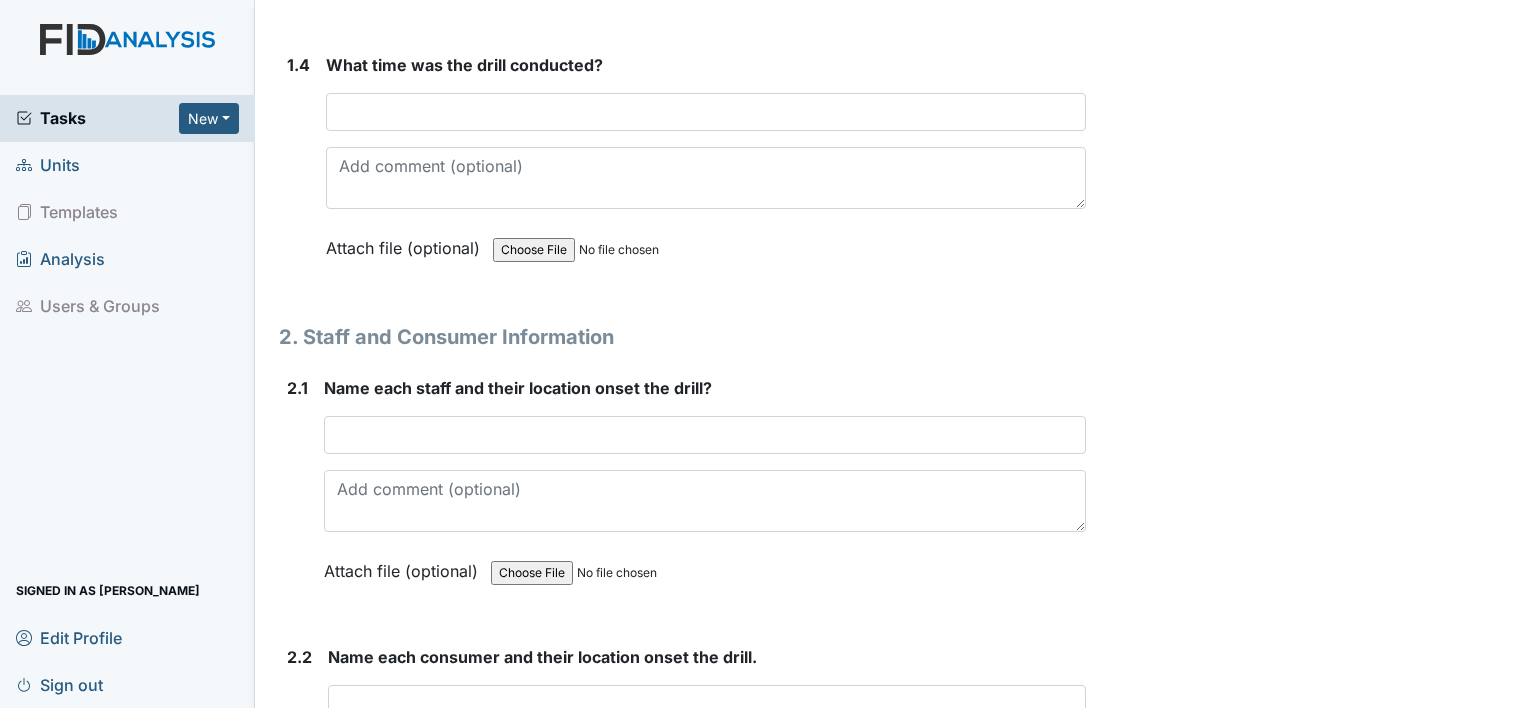 scroll, scrollTop: 1360, scrollLeft: 0, axis: vertical 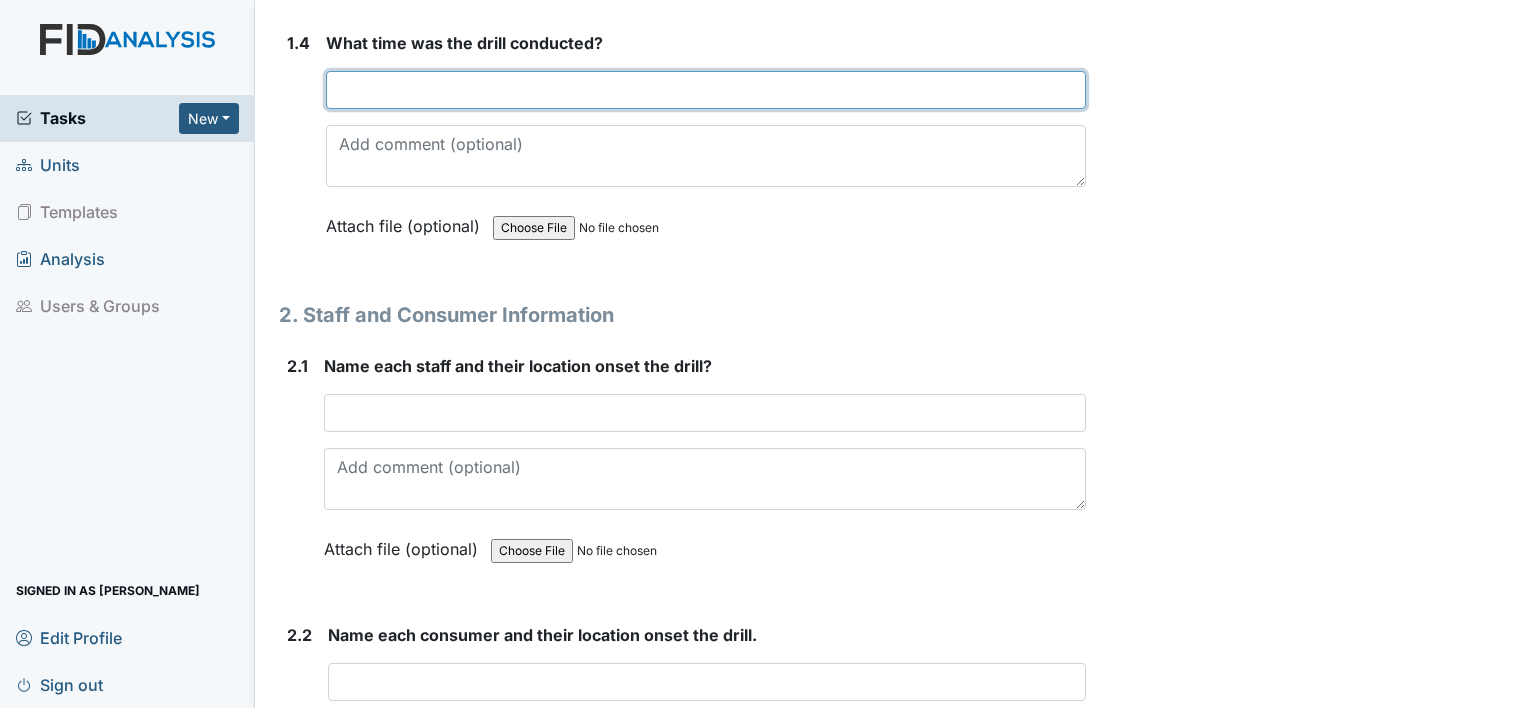 click at bounding box center [706, 90] 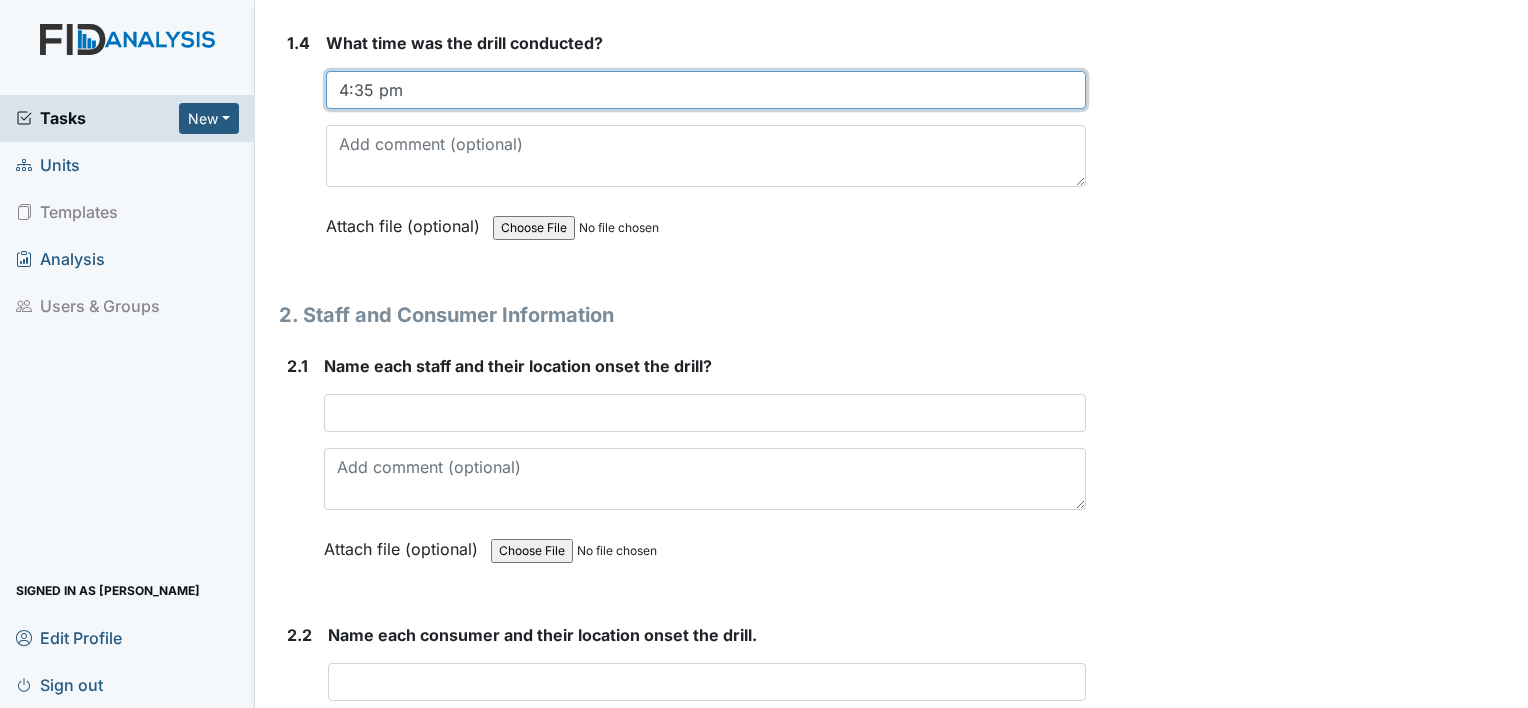type on "4:35 pm" 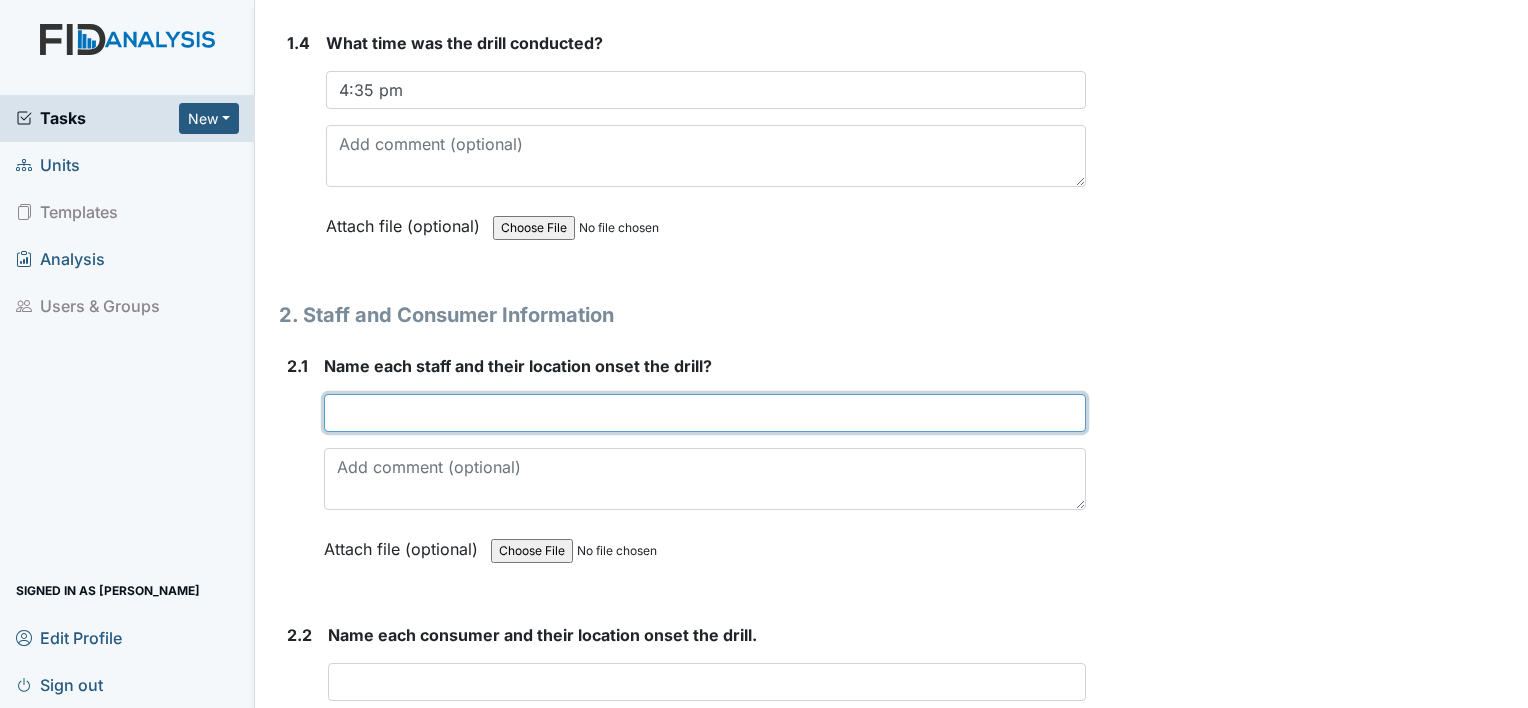 drag, startPoint x: 865, startPoint y: 398, endPoint x: 659, endPoint y: 407, distance: 206.1965 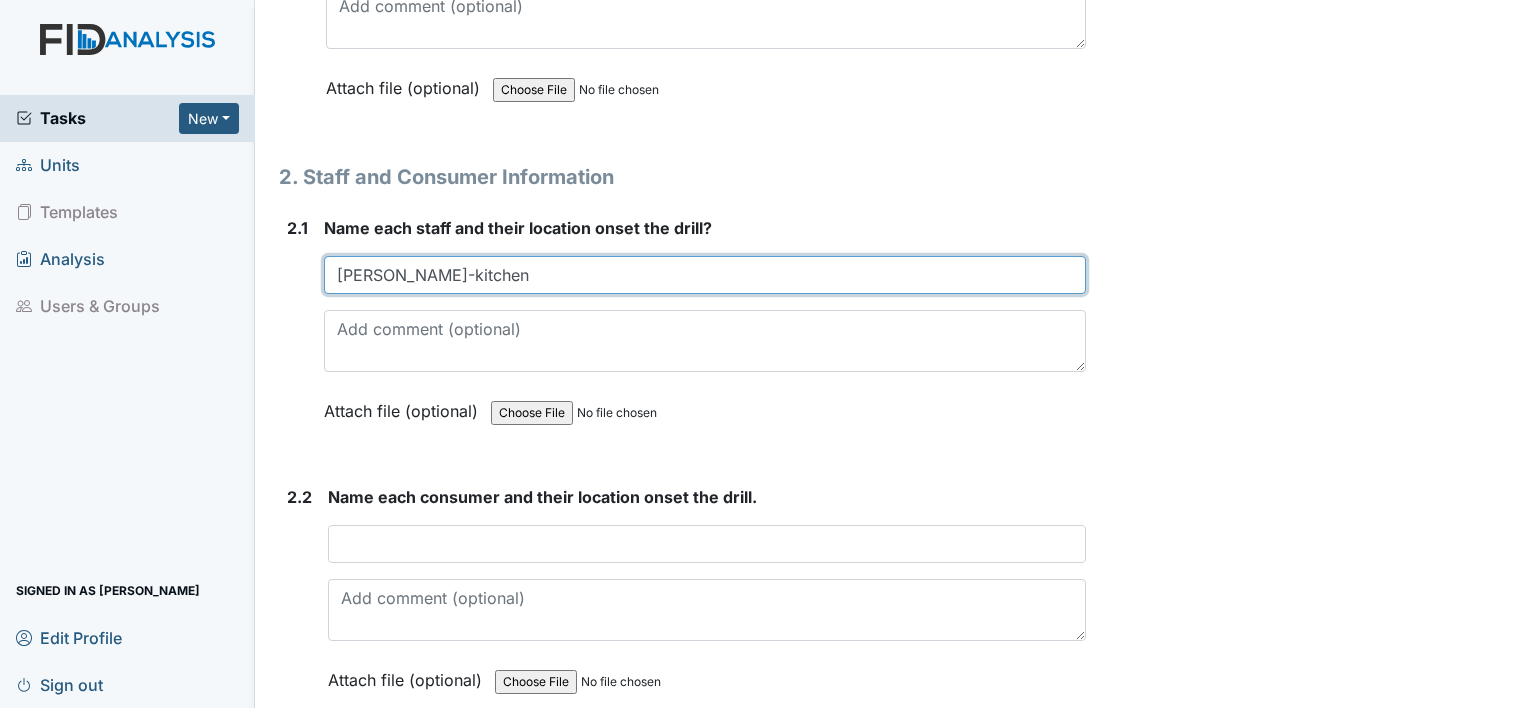 scroll, scrollTop: 1520, scrollLeft: 0, axis: vertical 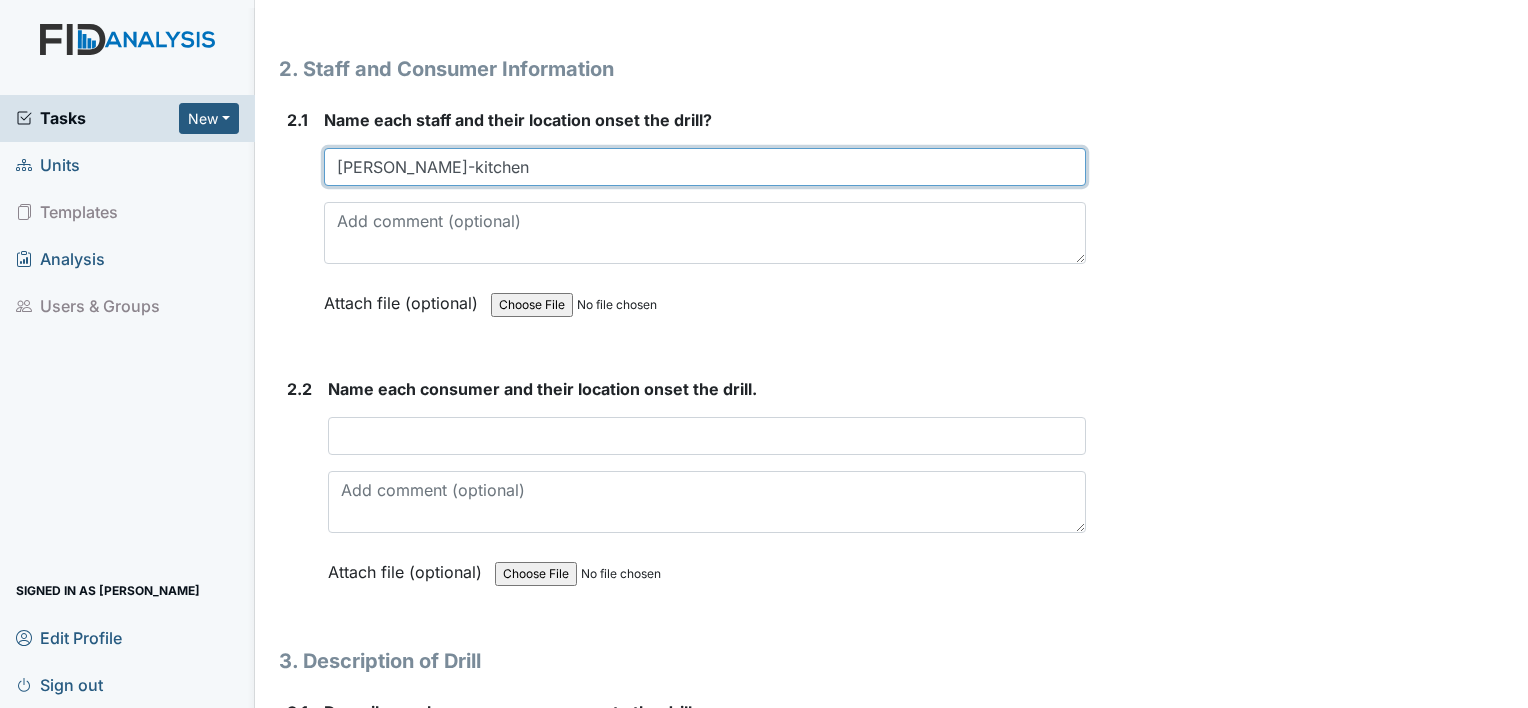 type on "Ironda Owens-kitchen" 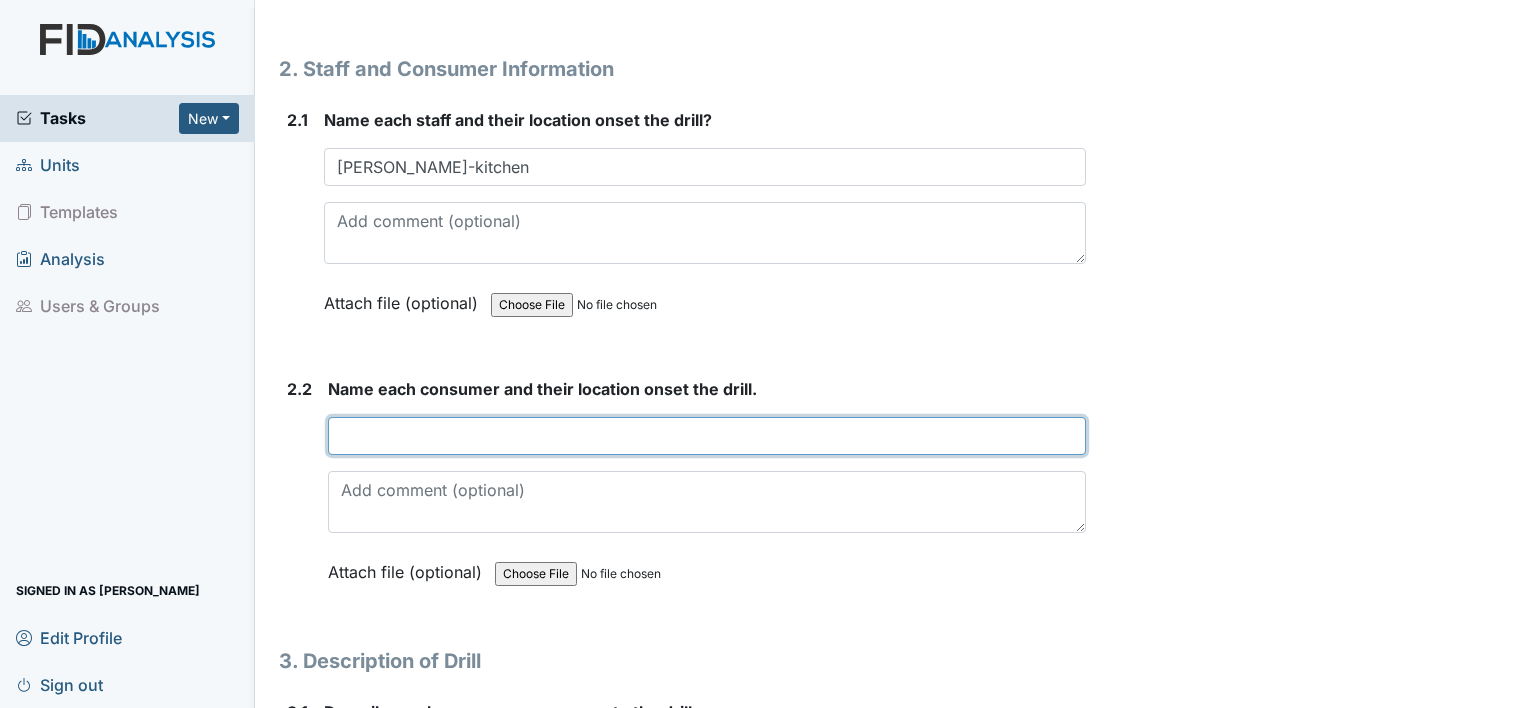 click at bounding box center (707, 436) 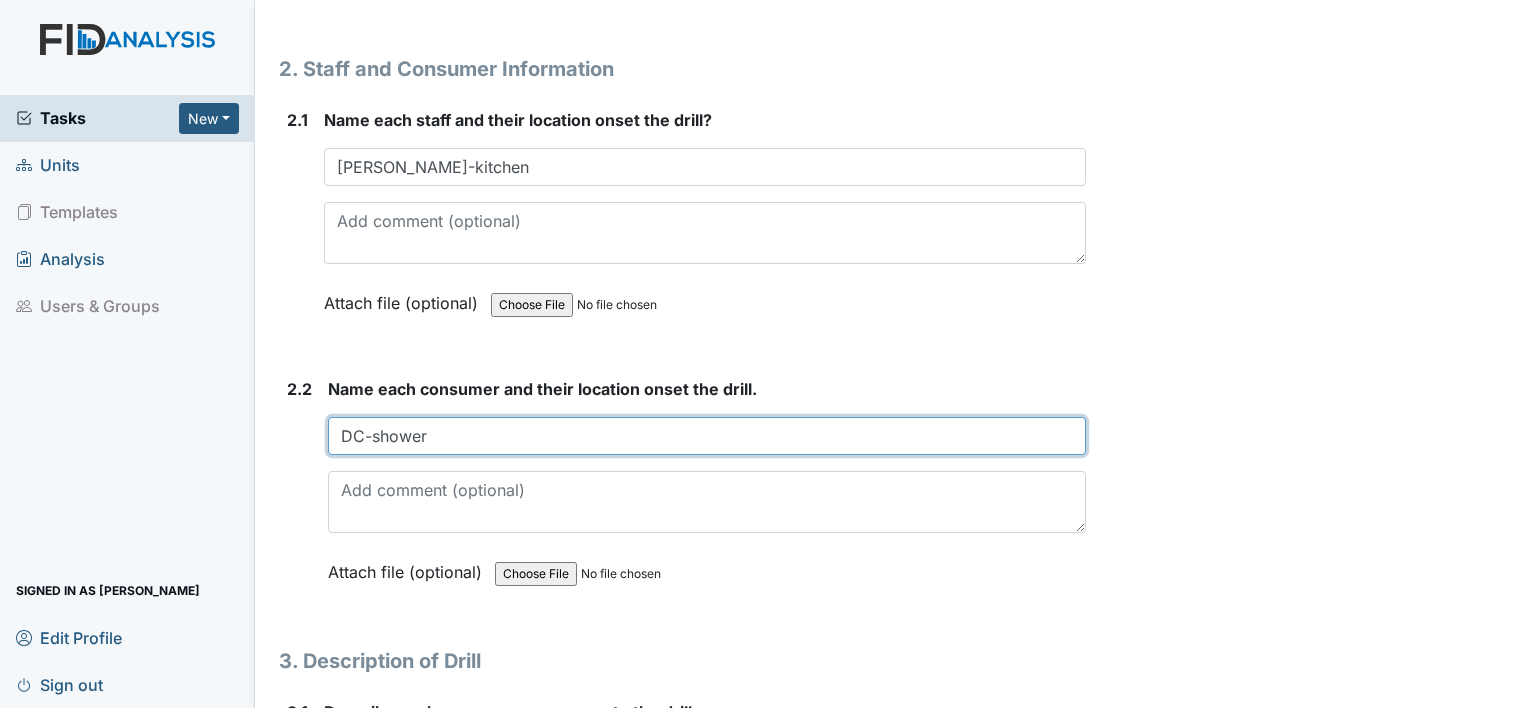 click on "DC-shower" at bounding box center [707, 436] 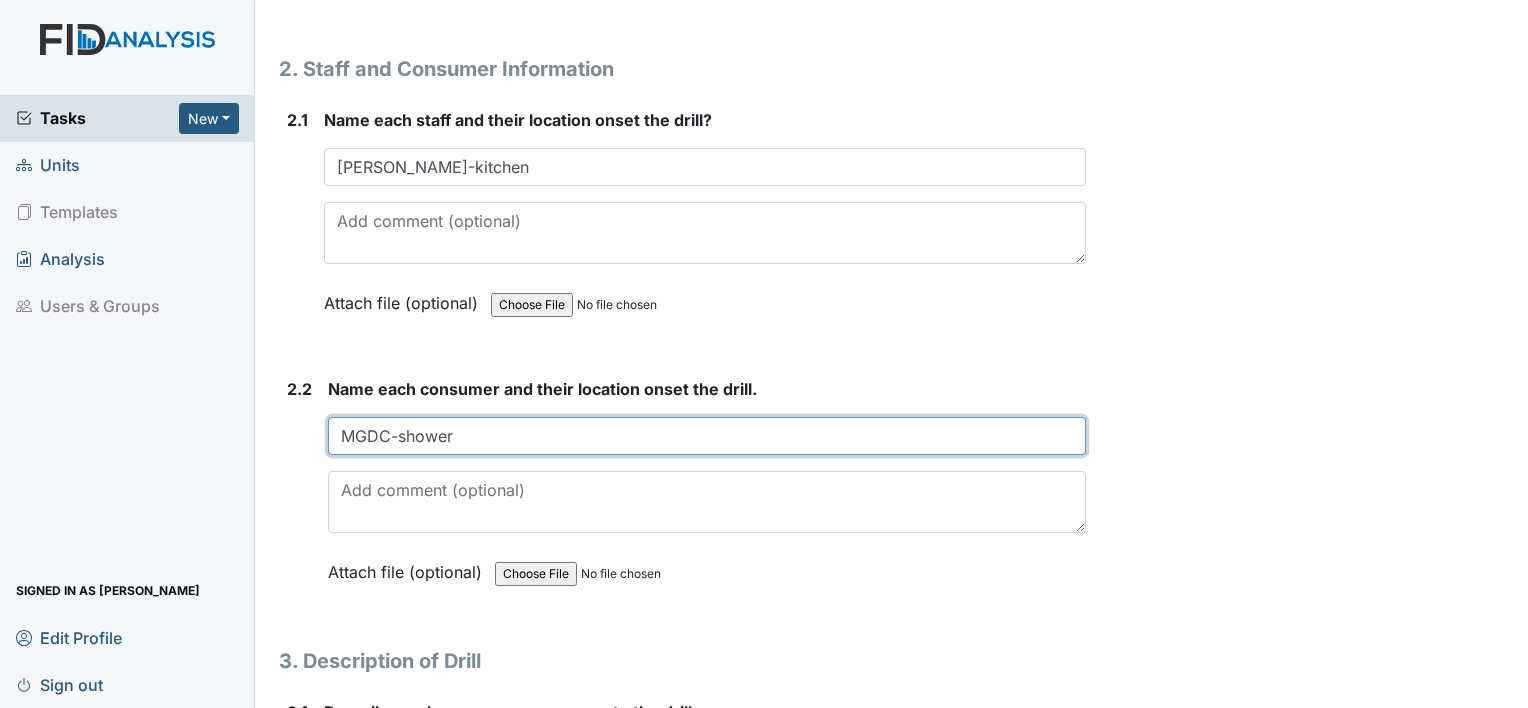 click on "MGDC-shower" at bounding box center [707, 436] 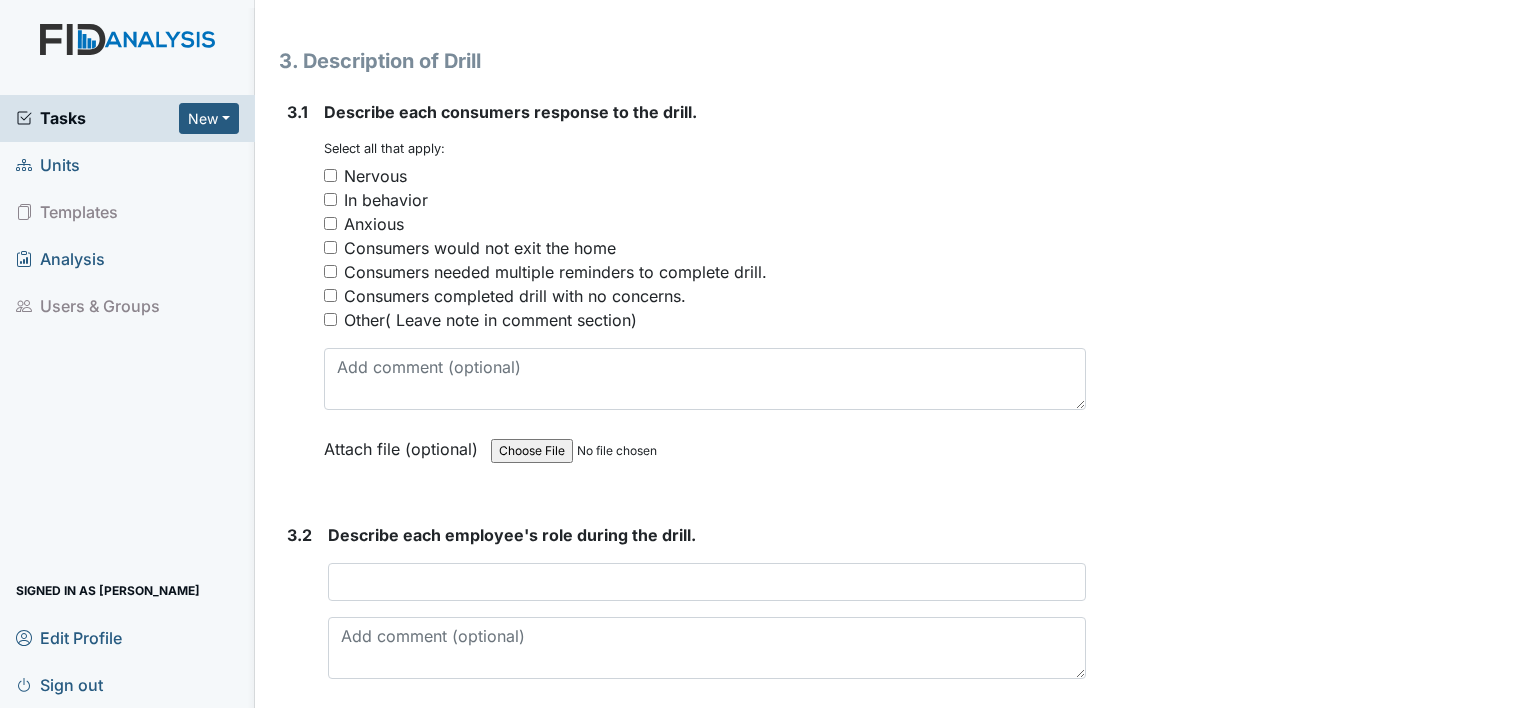 scroll, scrollTop: 2027, scrollLeft: 0, axis: vertical 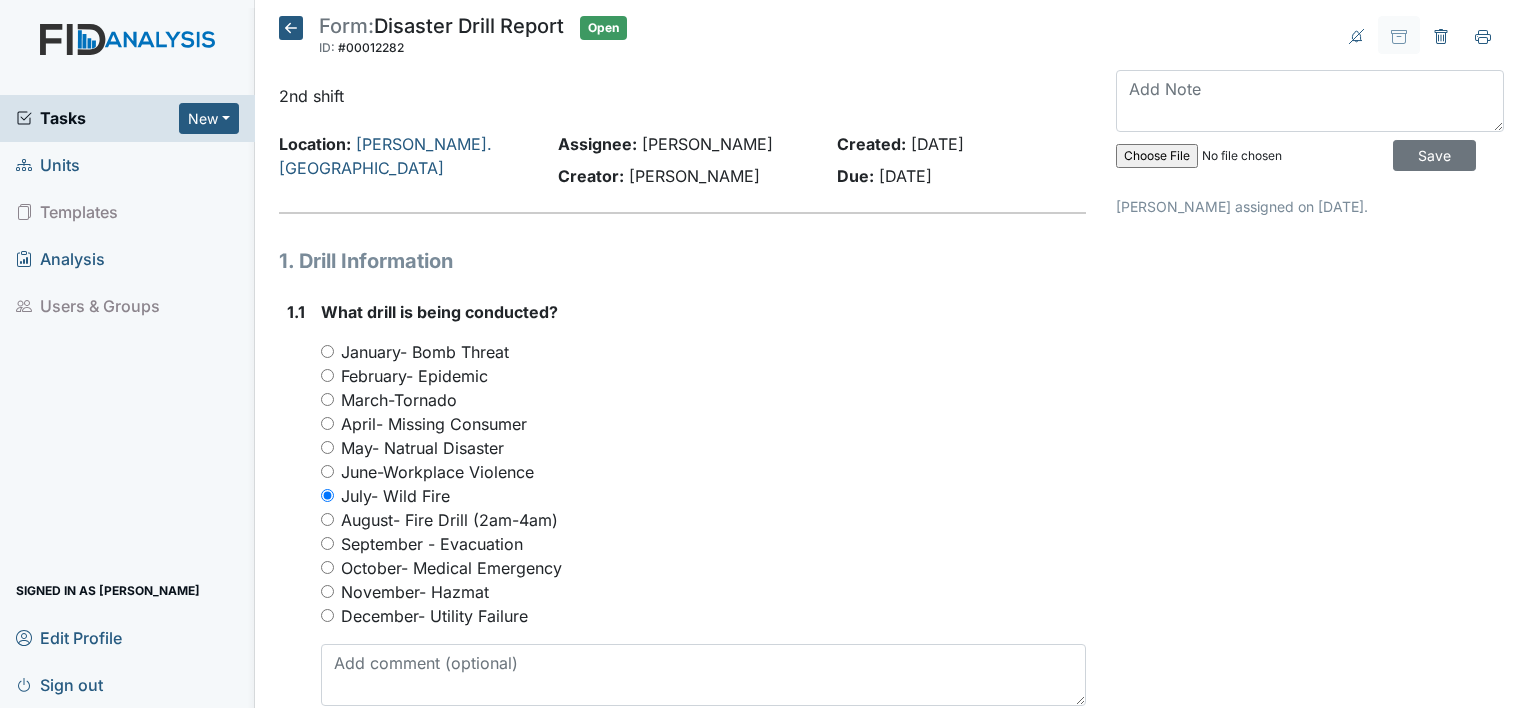 type on "MG- shower DC-shower TG-bedroom KW-bedroom VM- coming in front door from work." 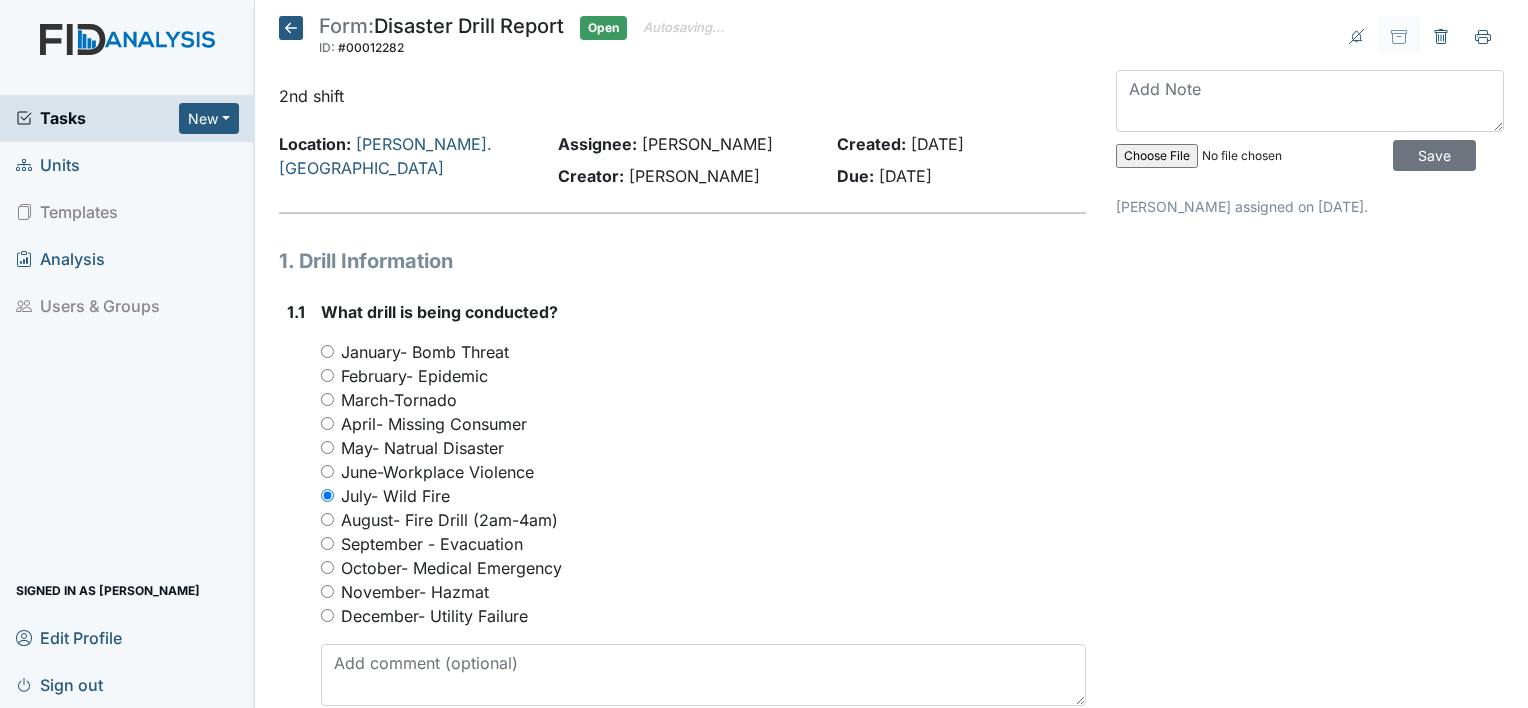 click 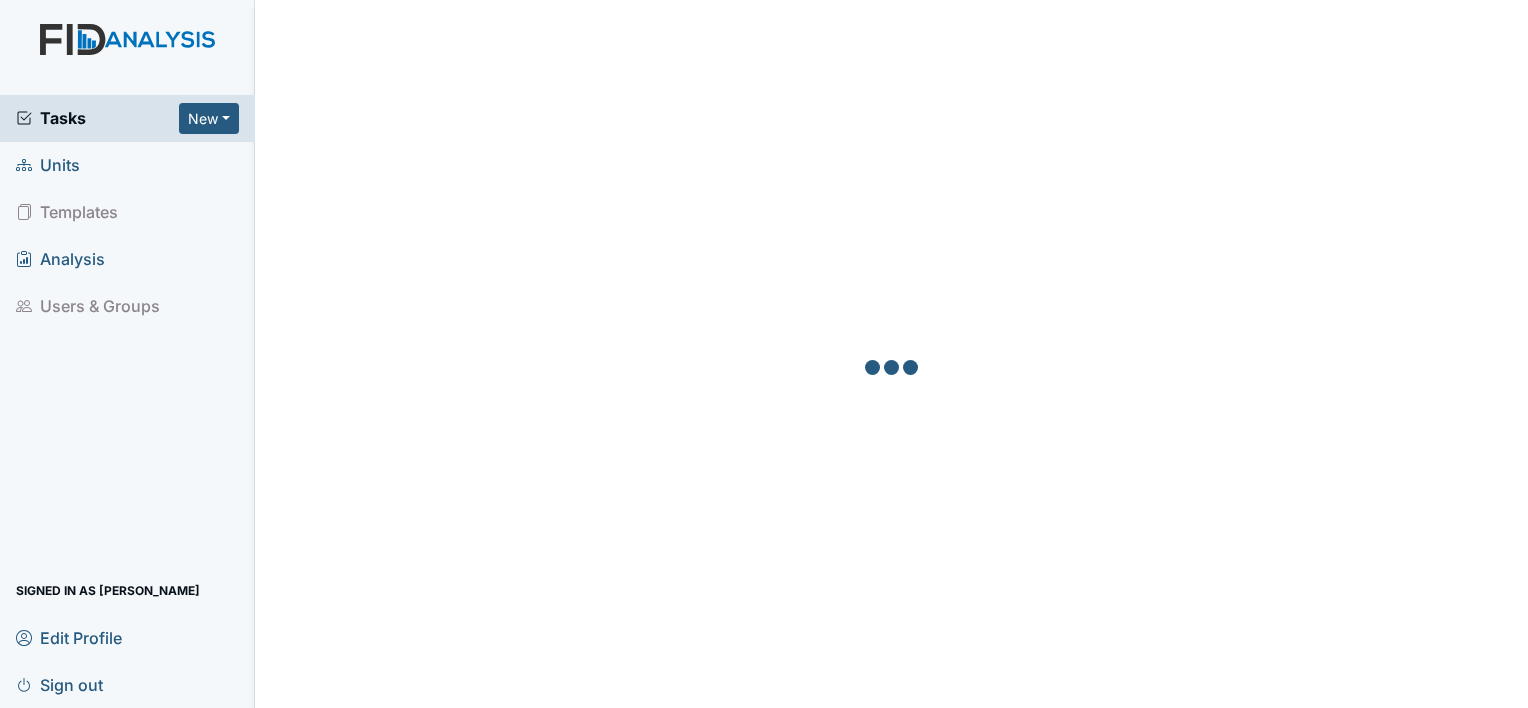 scroll, scrollTop: 0, scrollLeft: 0, axis: both 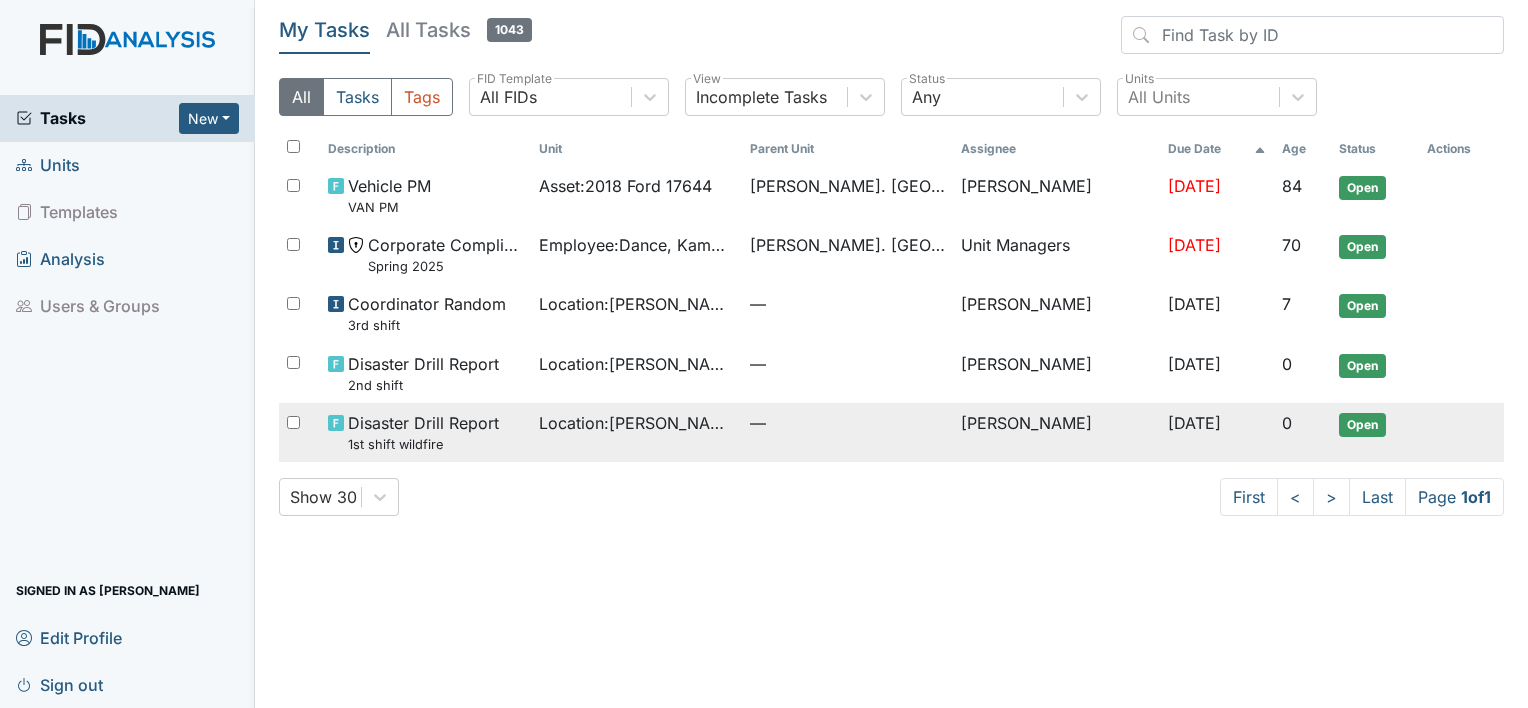 click on "Location :  [PERSON_NAME]. [GEOGRAPHIC_DATA]" at bounding box center (636, 423) 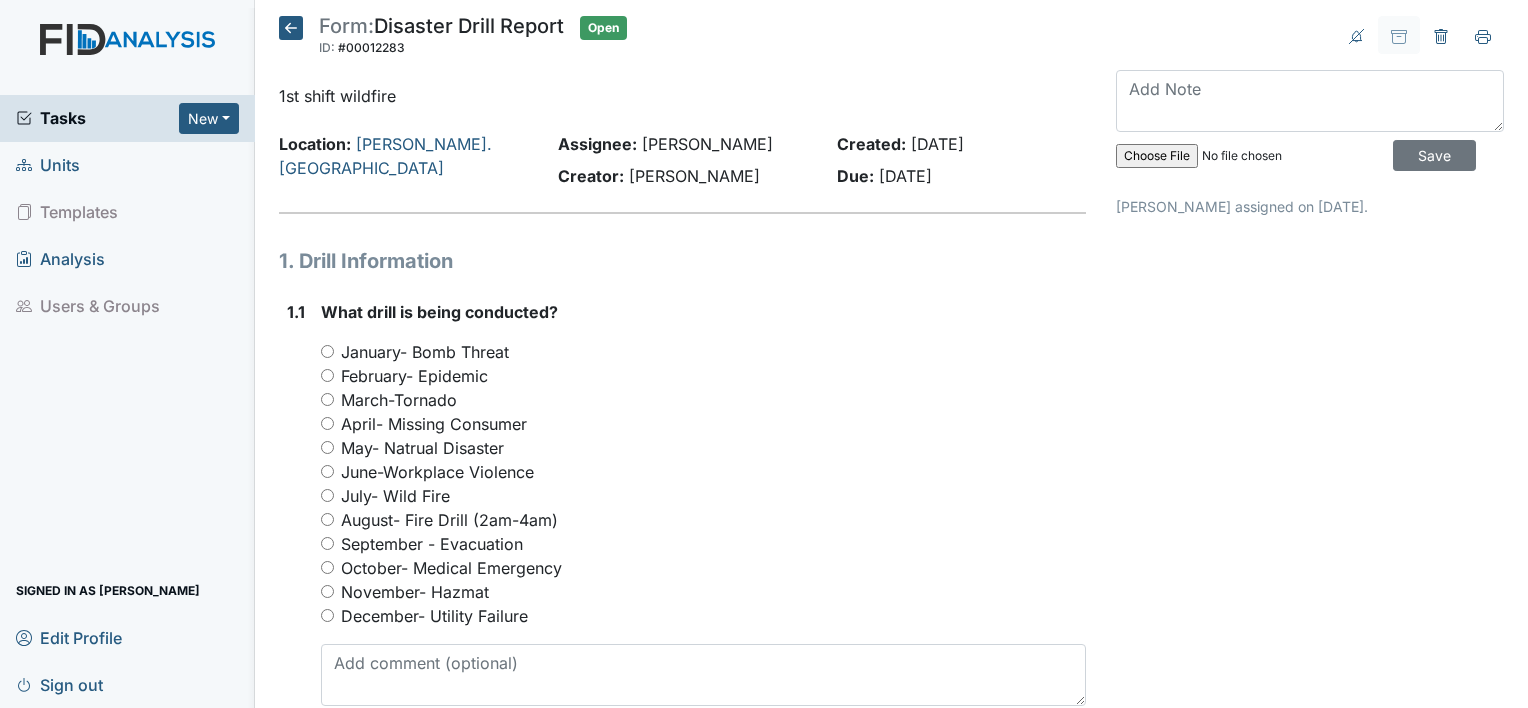 scroll, scrollTop: 0, scrollLeft: 0, axis: both 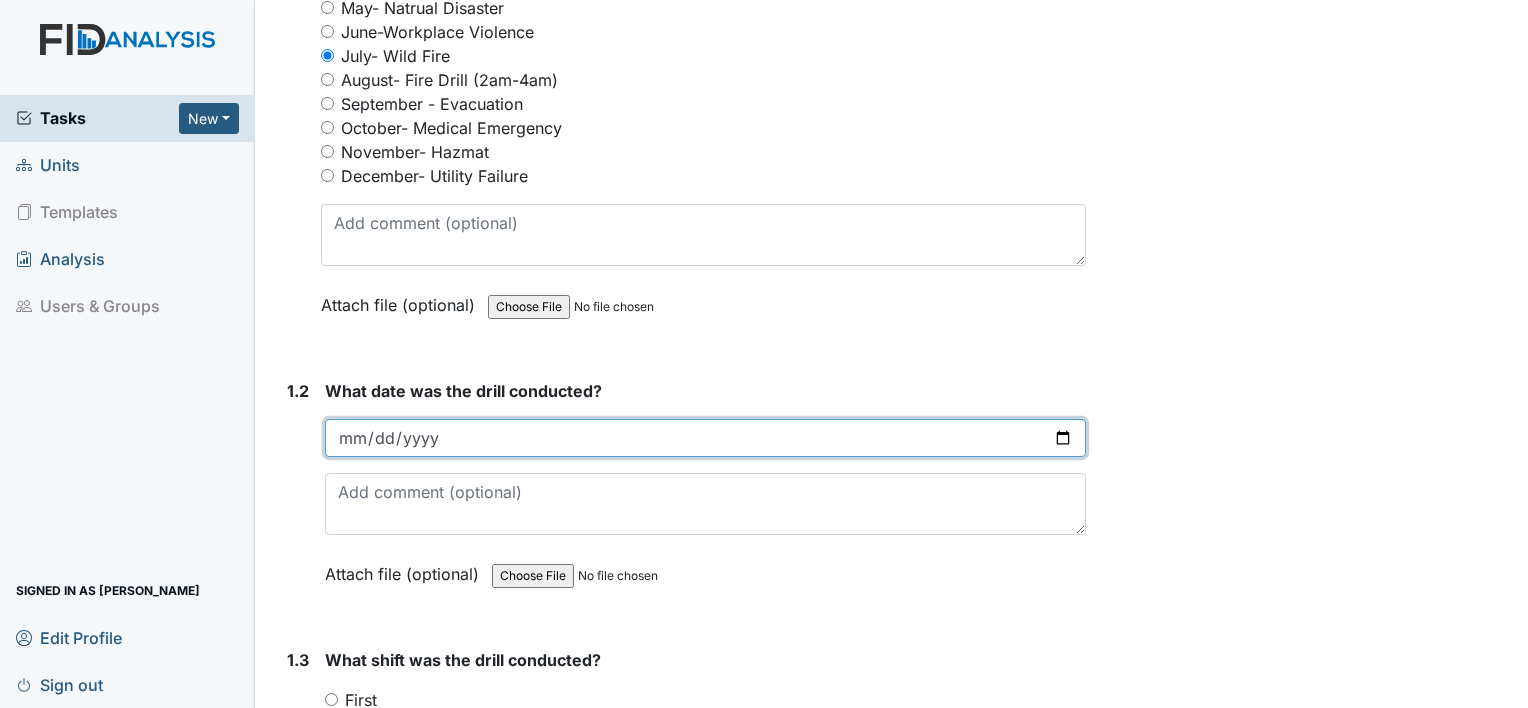 click at bounding box center (705, 438) 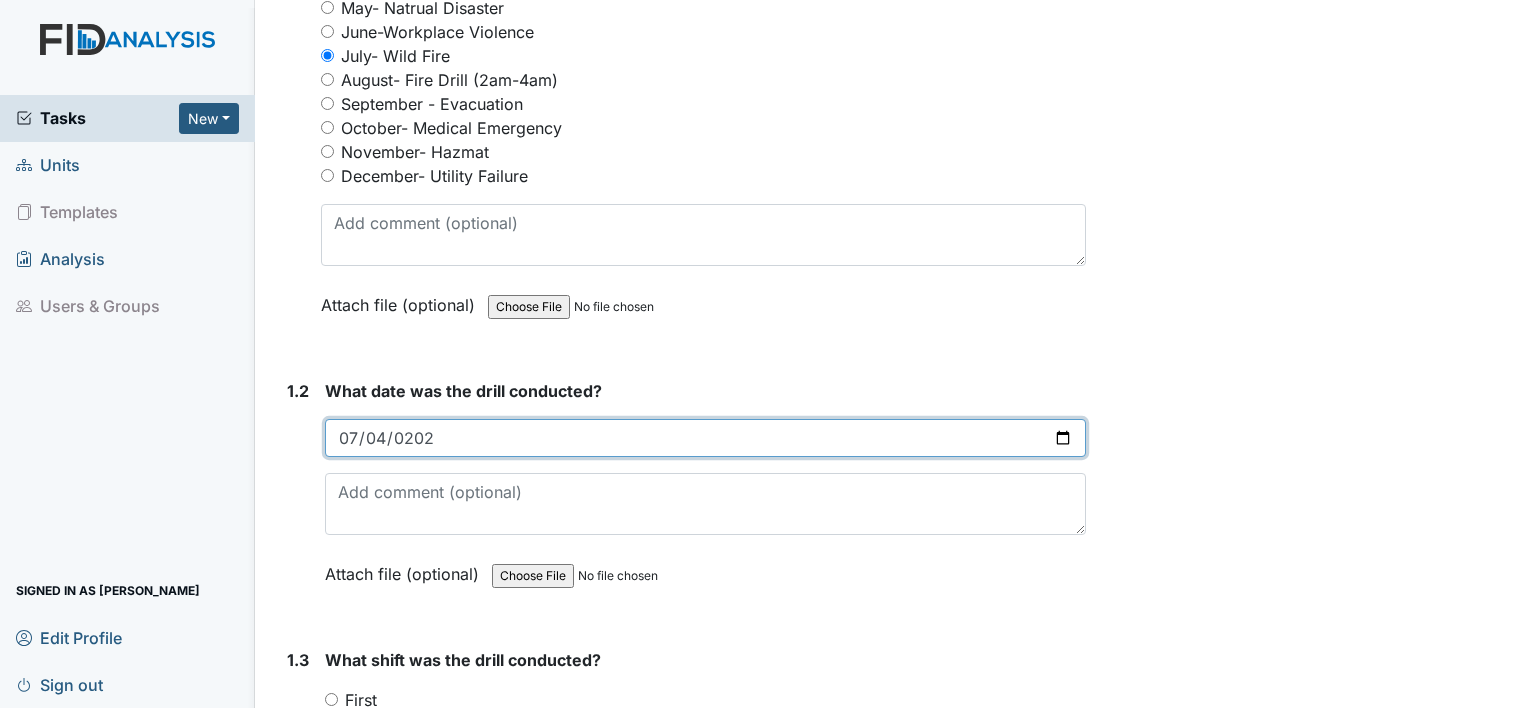 type on "2025-07-04" 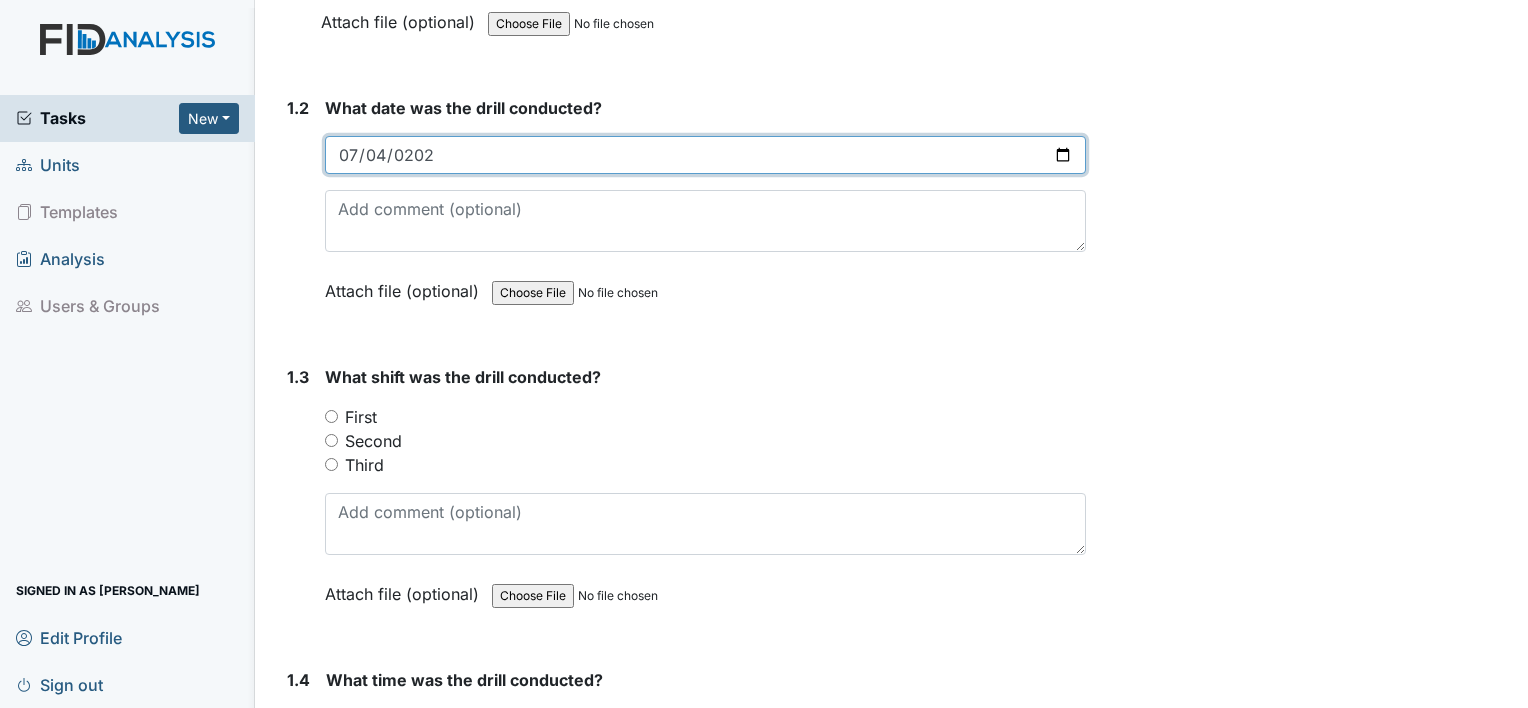 scroll, scrollTop: 760, scrollLeft: 0, axis: vertical 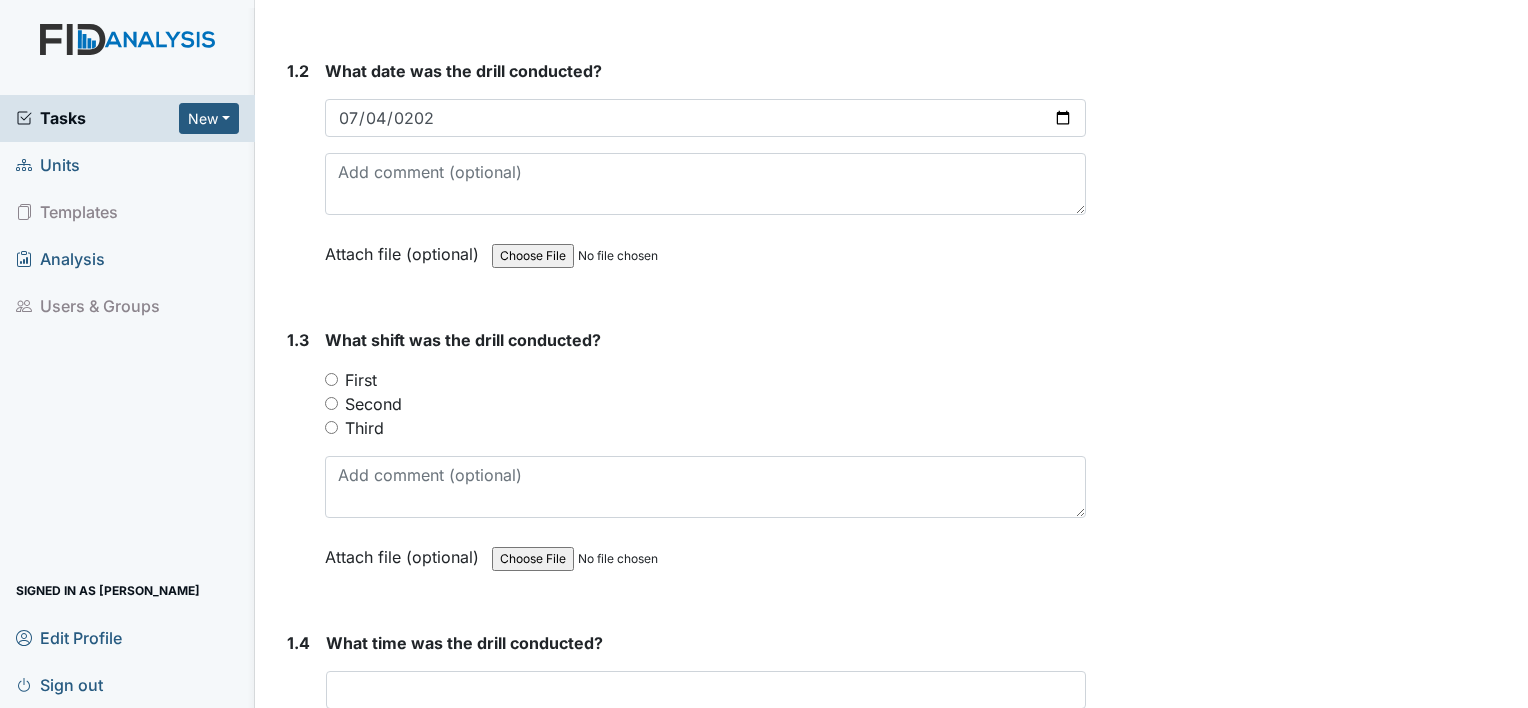 click on "First" at bounding box center (331, 379) 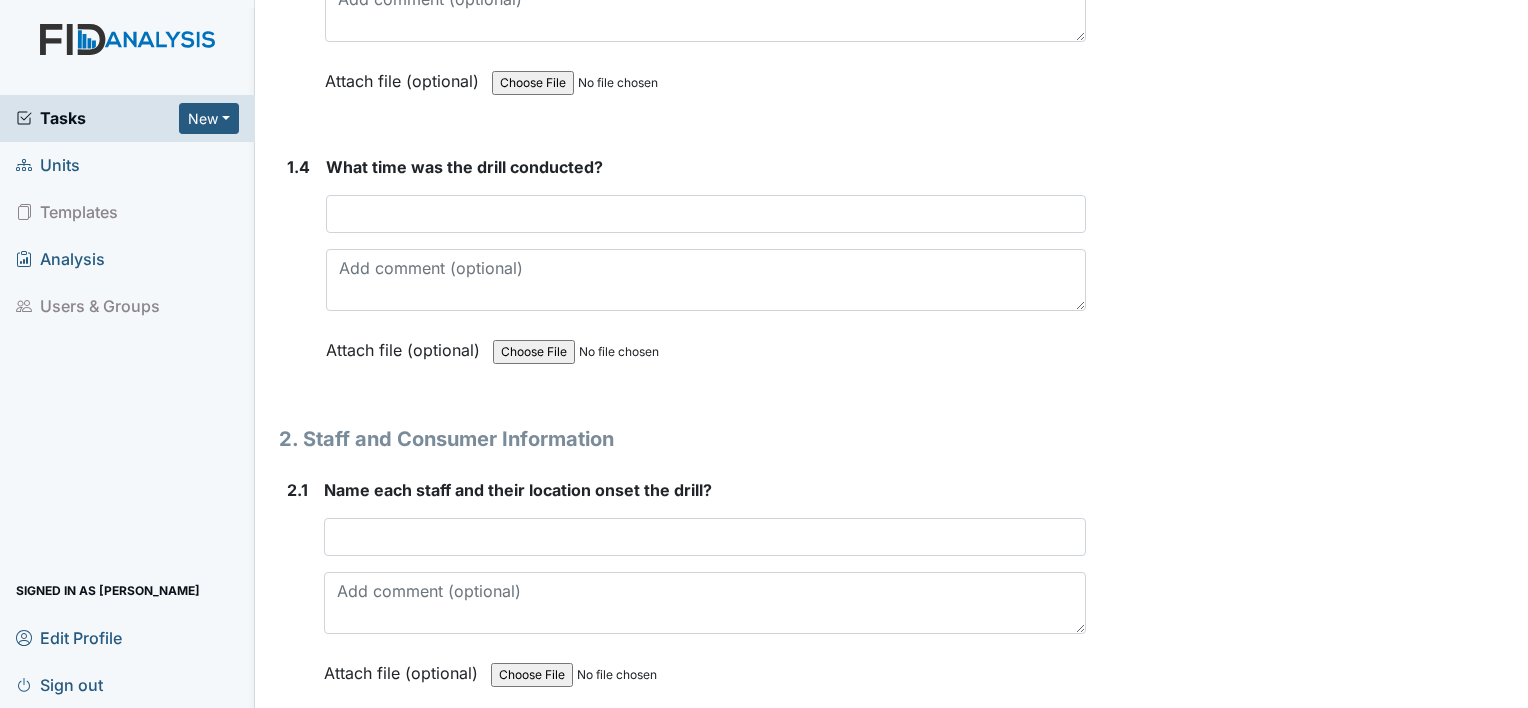 scroll, scrollTop: 1240, scrollLeft: 0, axis: vertical 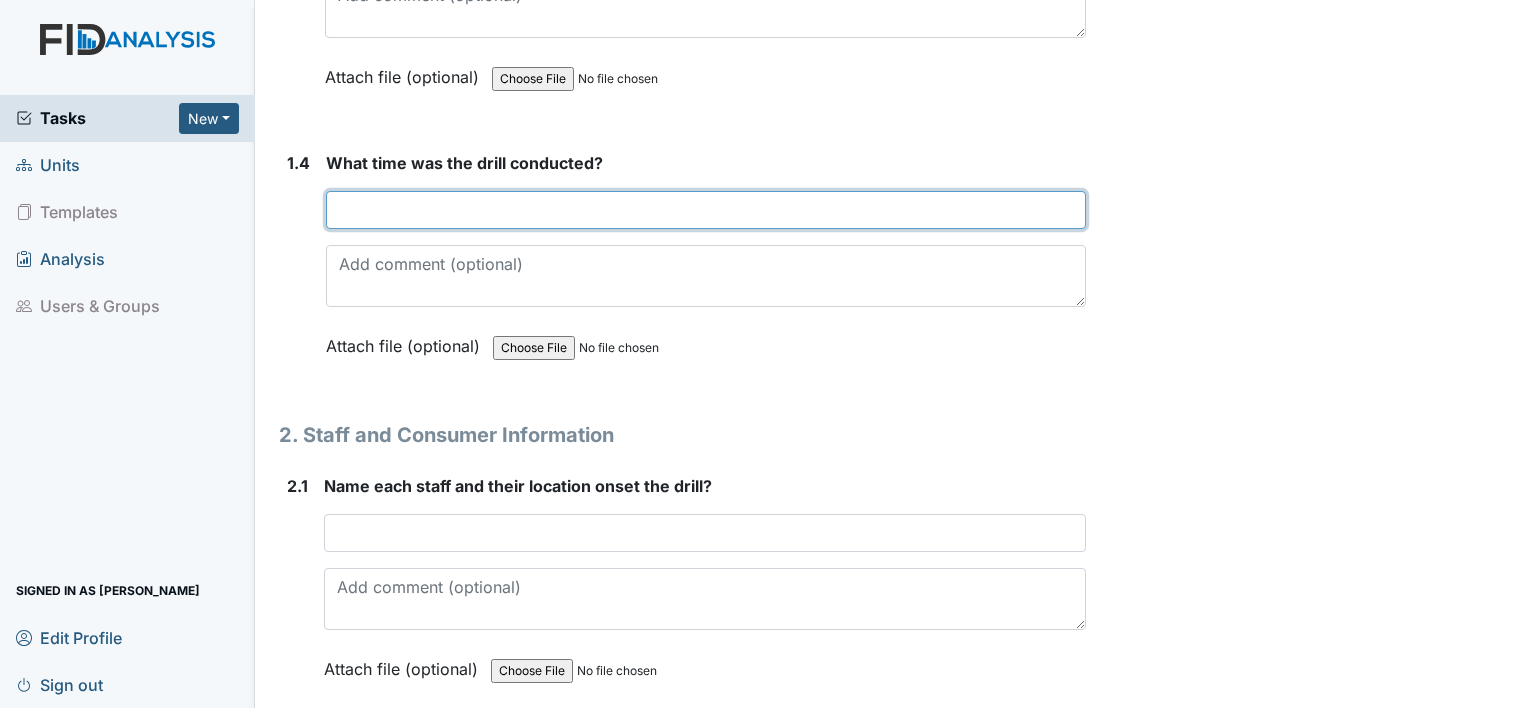 click at bounding box center [706, 210] 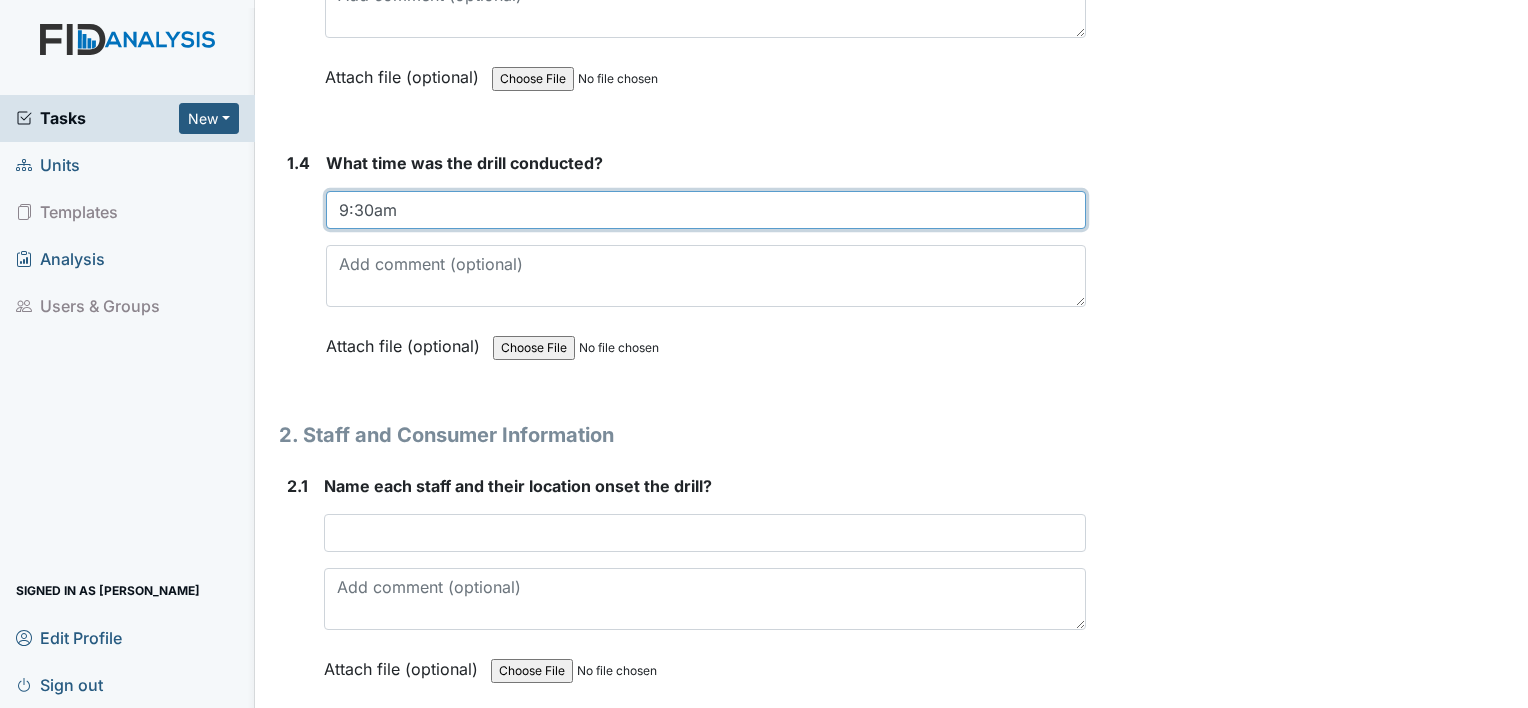 type on "9:30am" 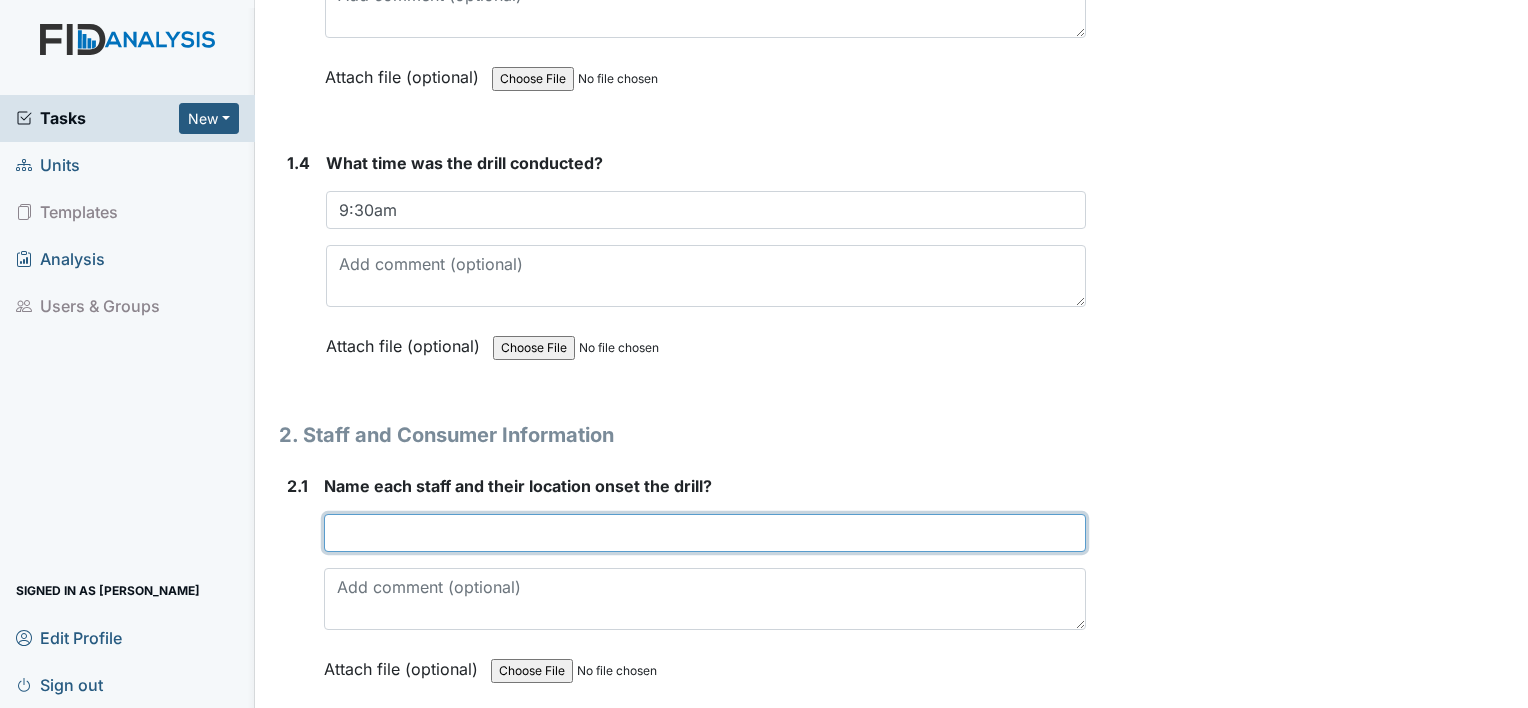 click at bounding box center [705, 533] 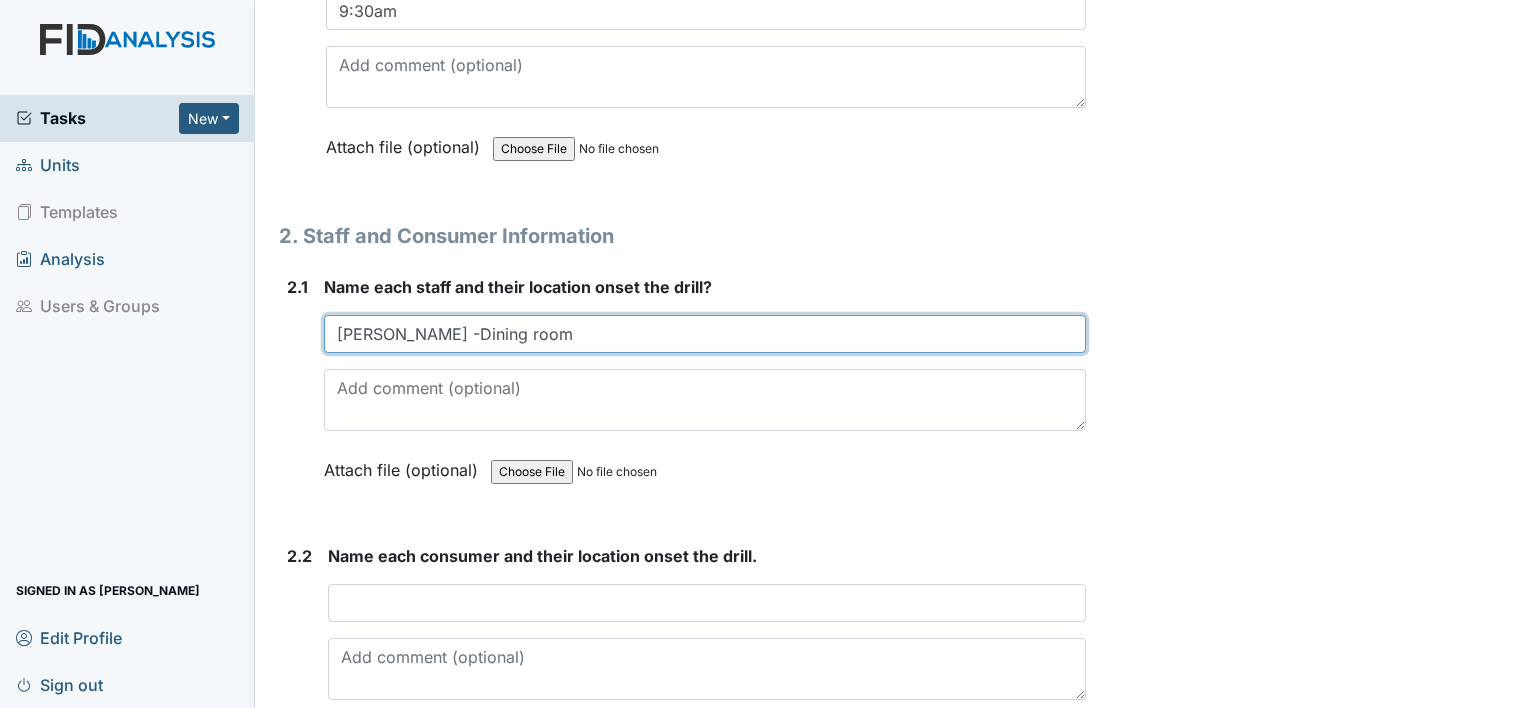 scroll, scrollTop: 1440, scrollLeft: 0, axis: vertical 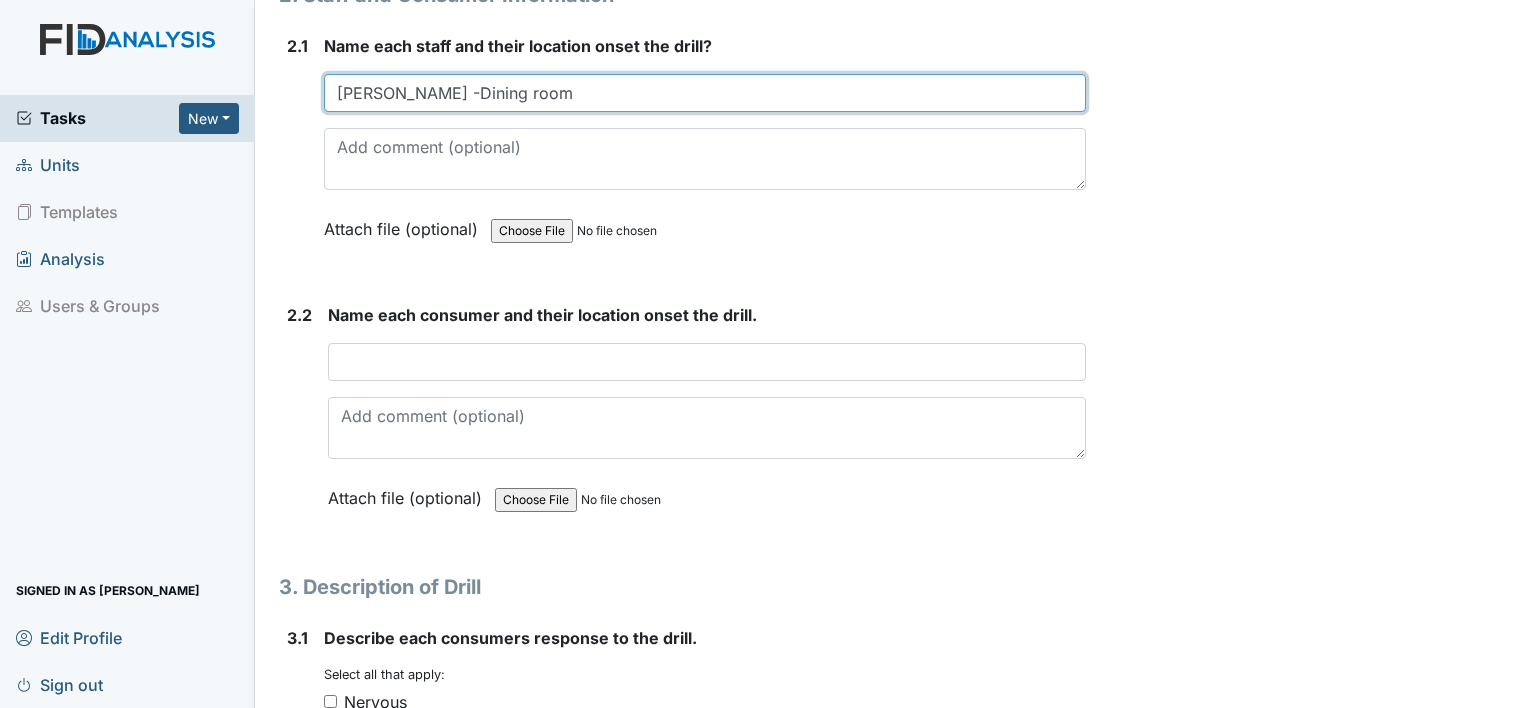 type on "Tiffany Williams -Dining room" 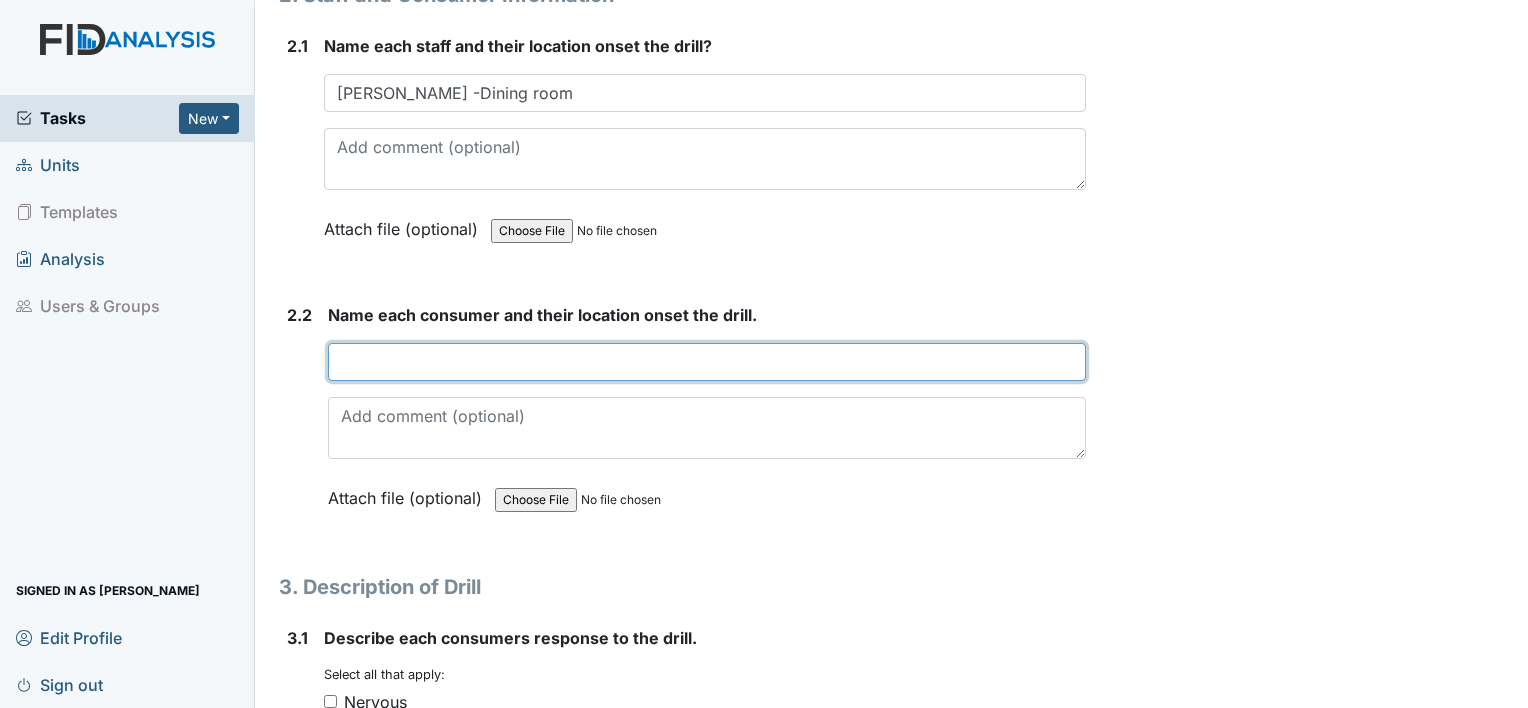 click at bounding box center [707, 362] 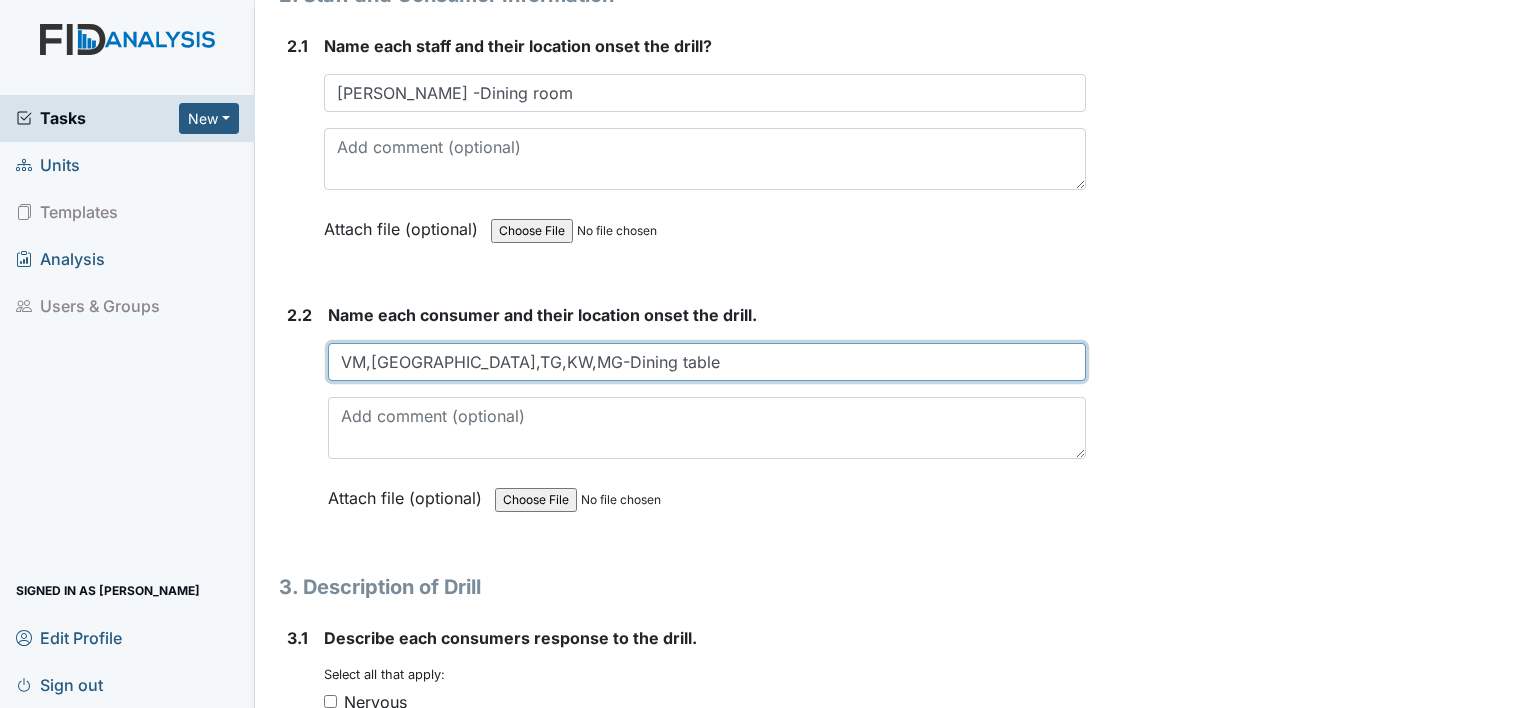 scroll, scrollTop: 2299, scrollLeft: 0, axis: vertical 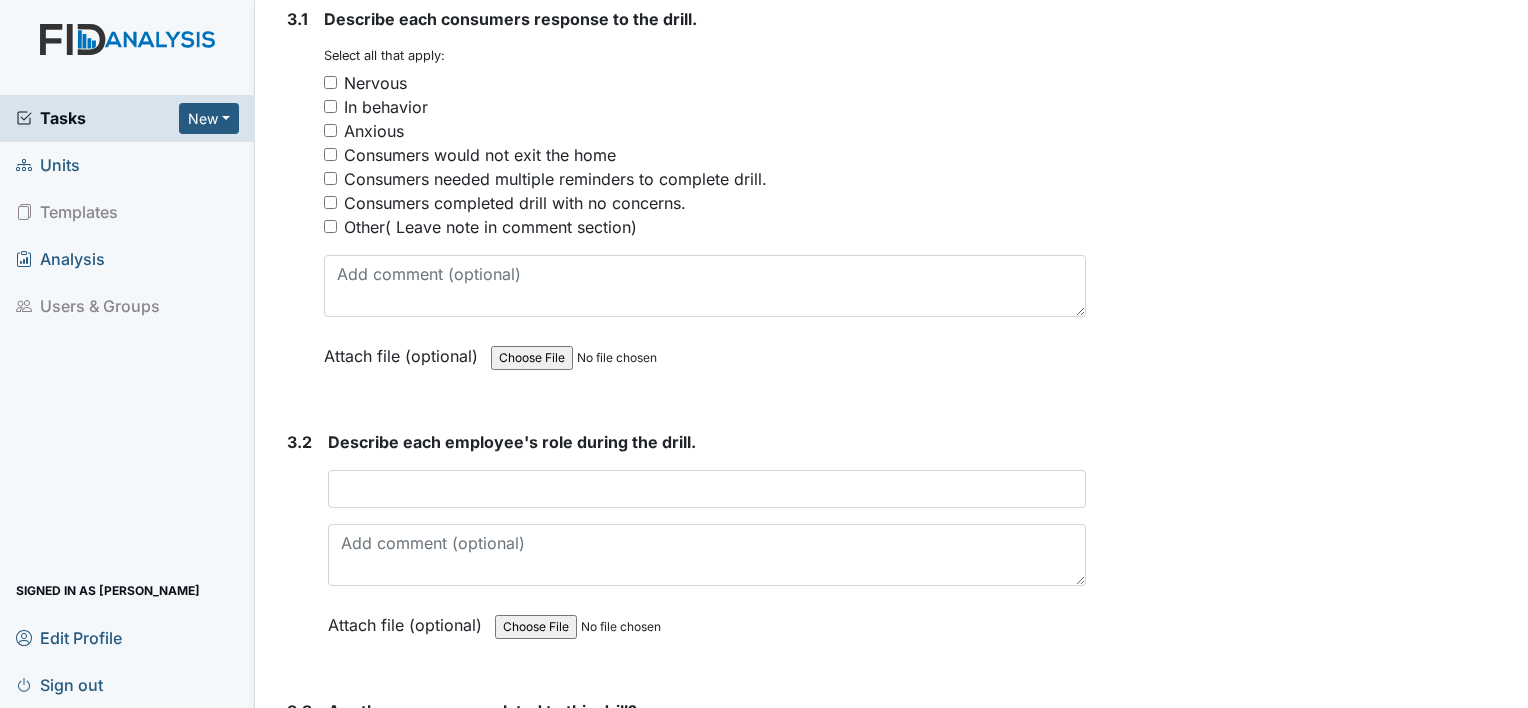 type on "VM,DC,TG,KW,MG-Dining table" 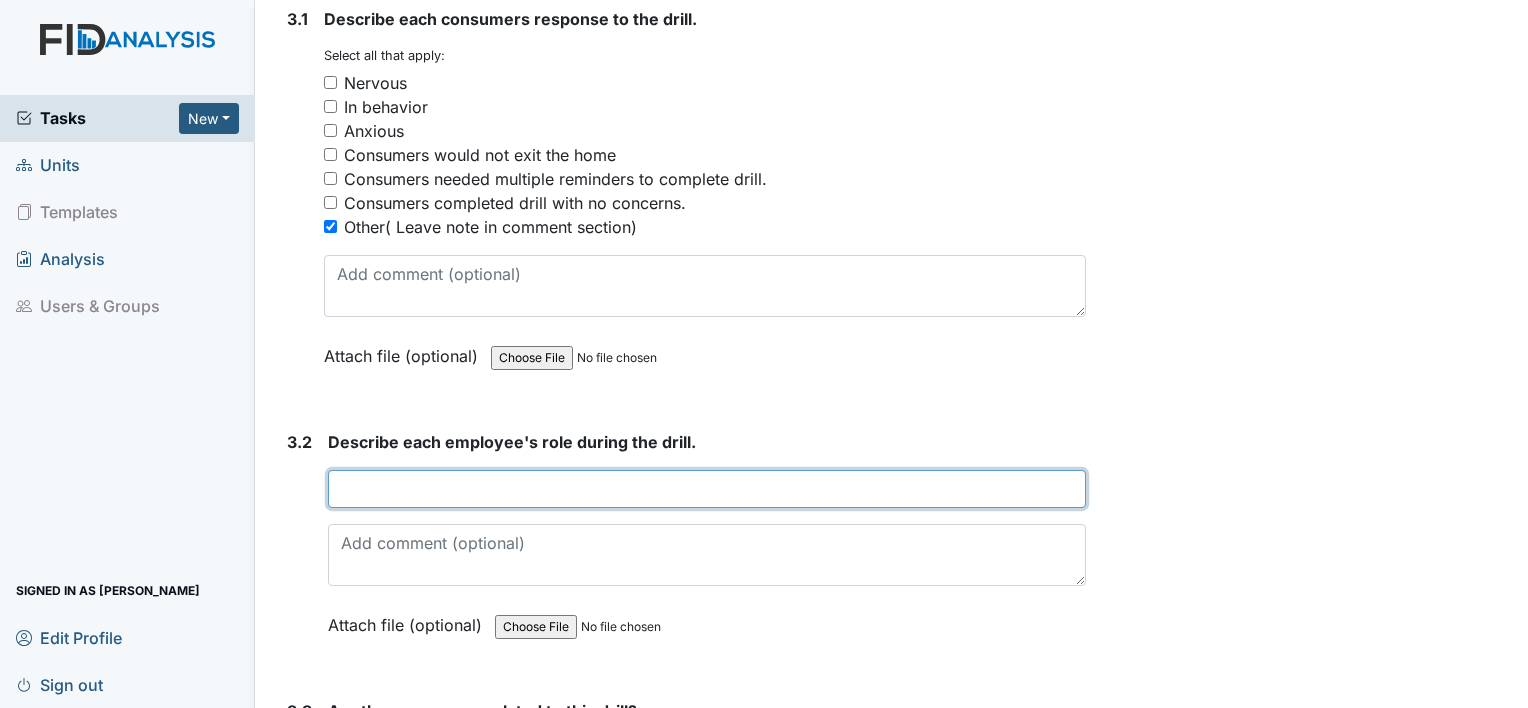 click at bounding box center (707, 489) 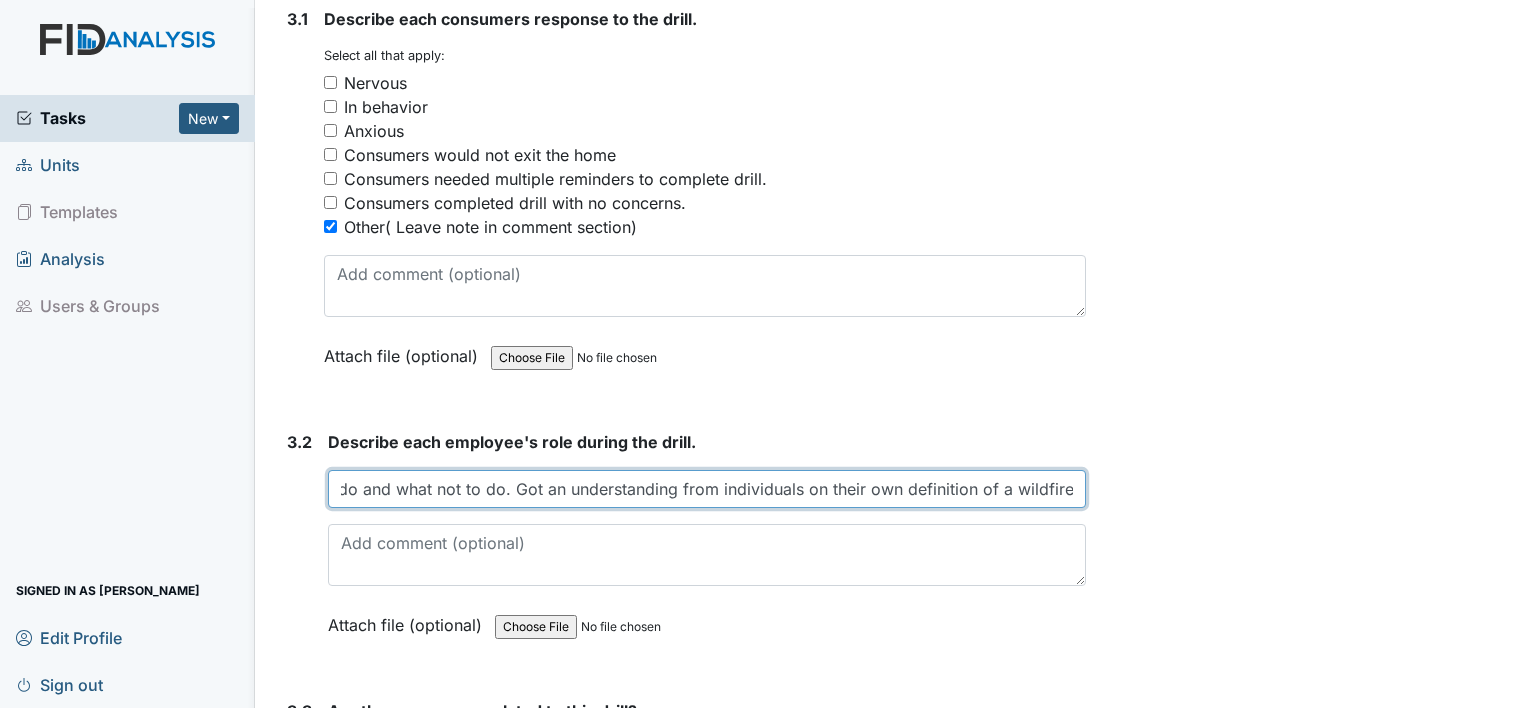 scroll, scrollTop: 0, scrollLeft: 816, axis: horizontal 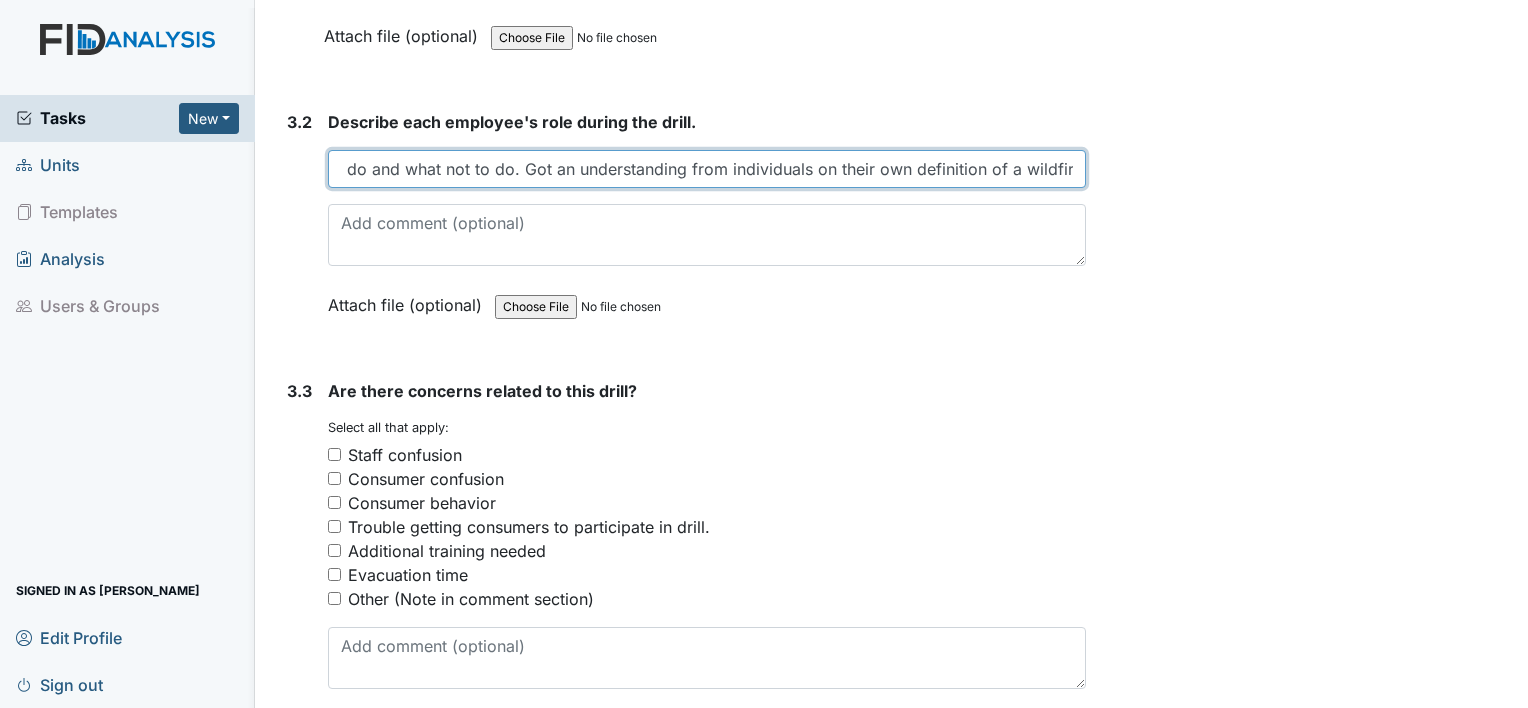 type on "Tiffany Williams staff explained what a wildfire was by giving a definition and examples. Explained what to do and what not to do. Got an understanding from individuals on their own definition of a wildfire." 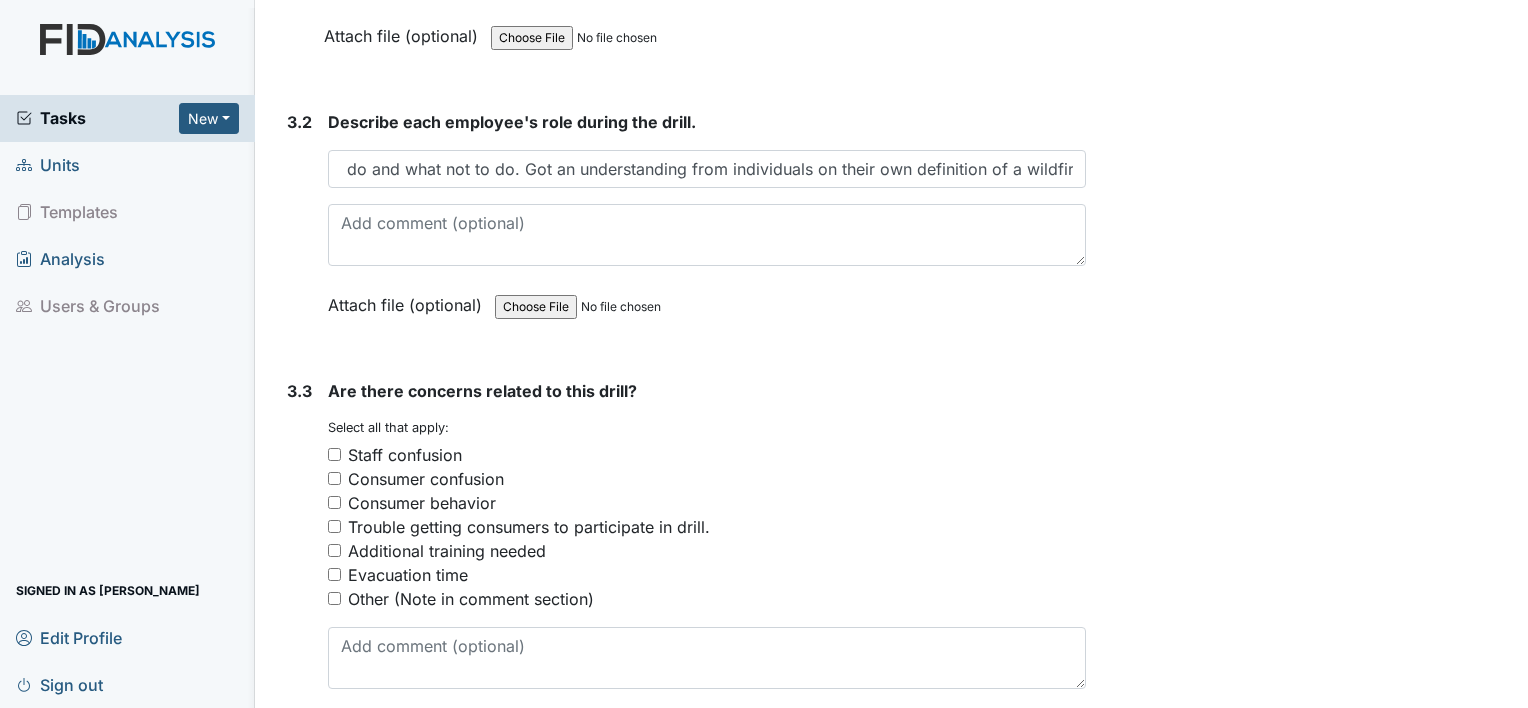 scroll, scrollTop: 0, scrollLeft: 0, axis: both 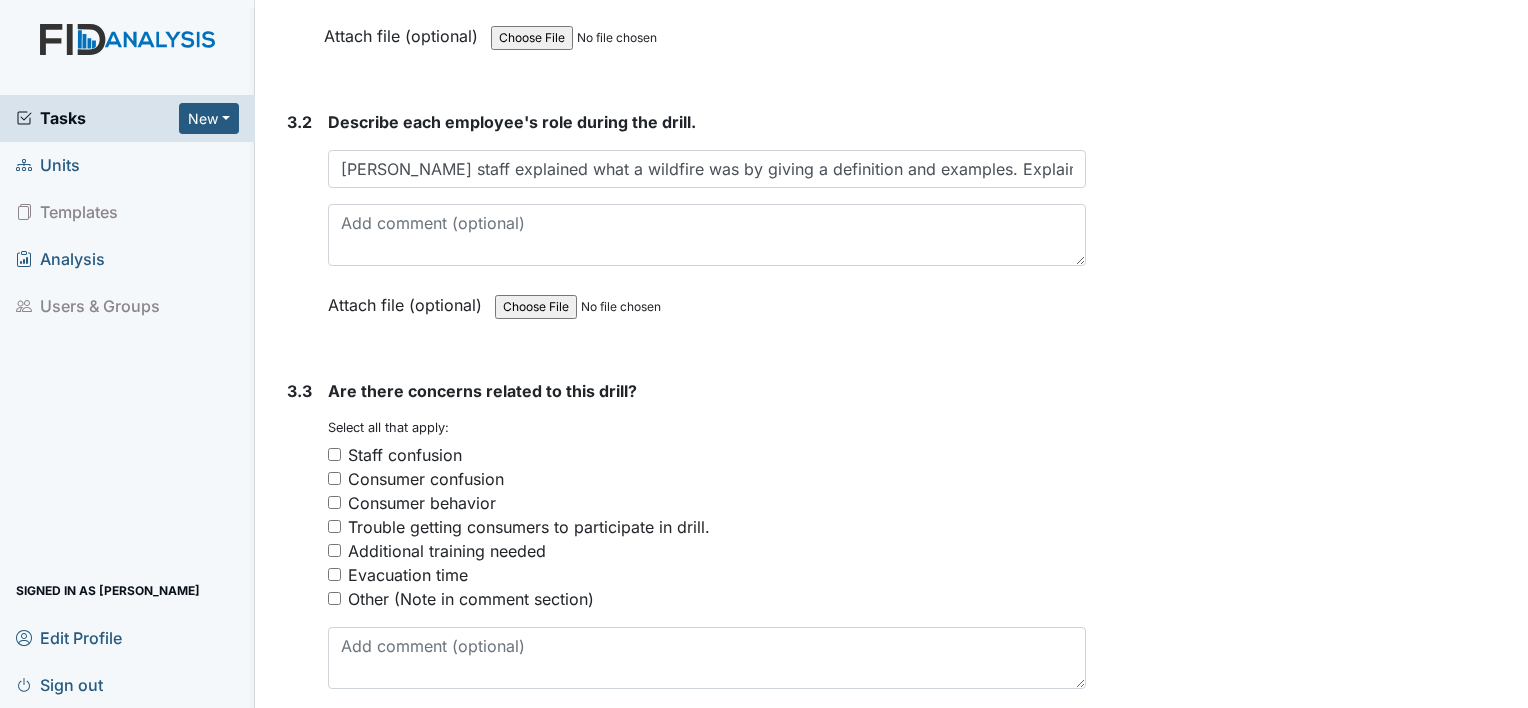 click on "Staff confusion" at bounding box center (334, 454) 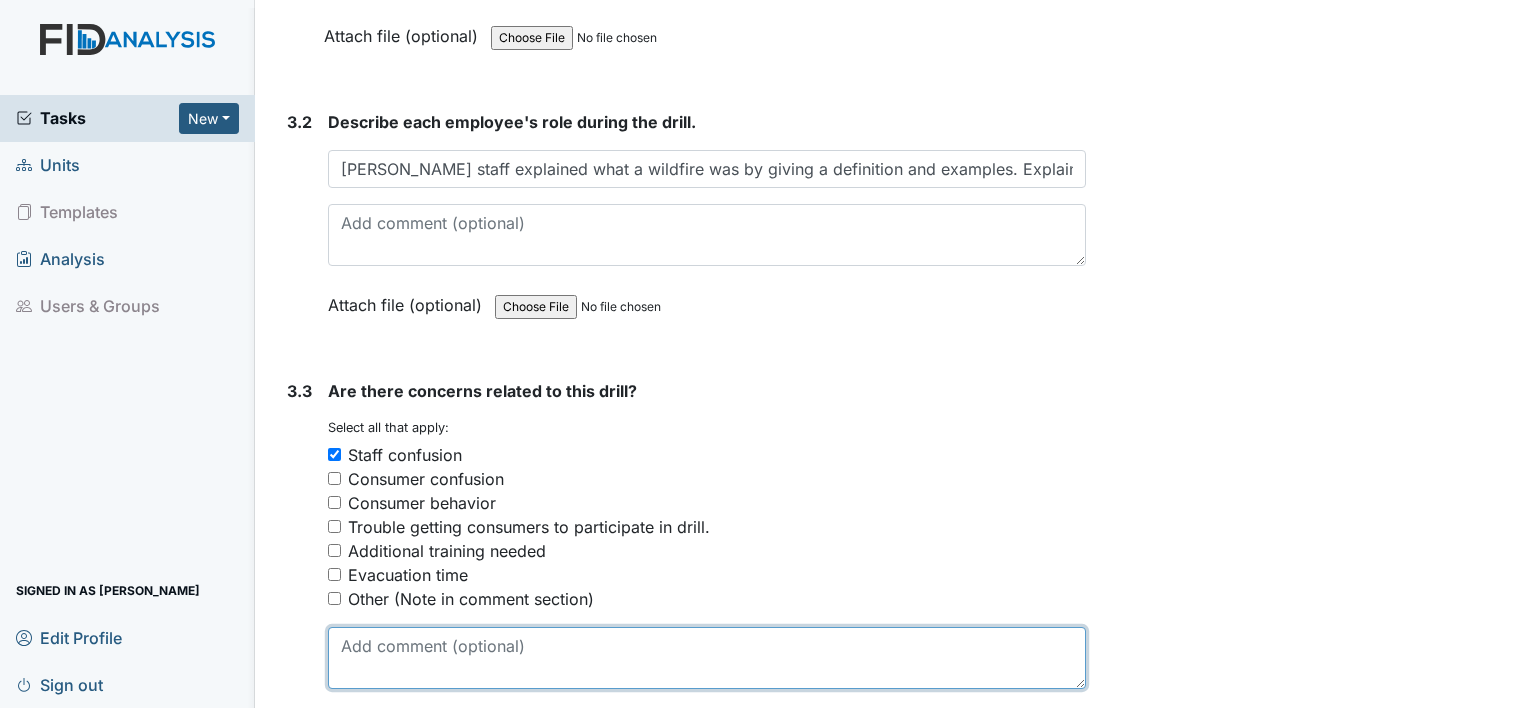 click at bounding box center [707, 658] 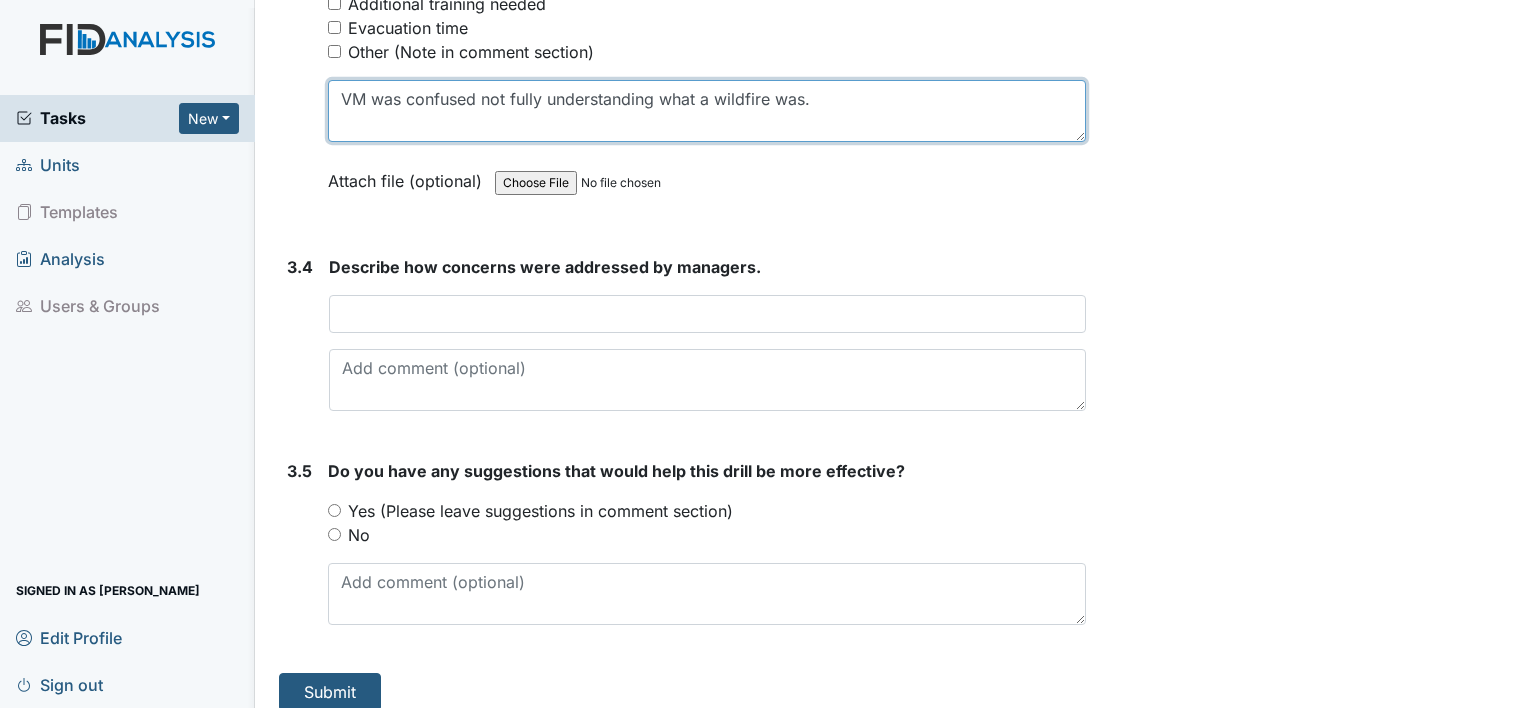 scroll, scrollTop: 3174, scrollLeft: 0, axis: vertical 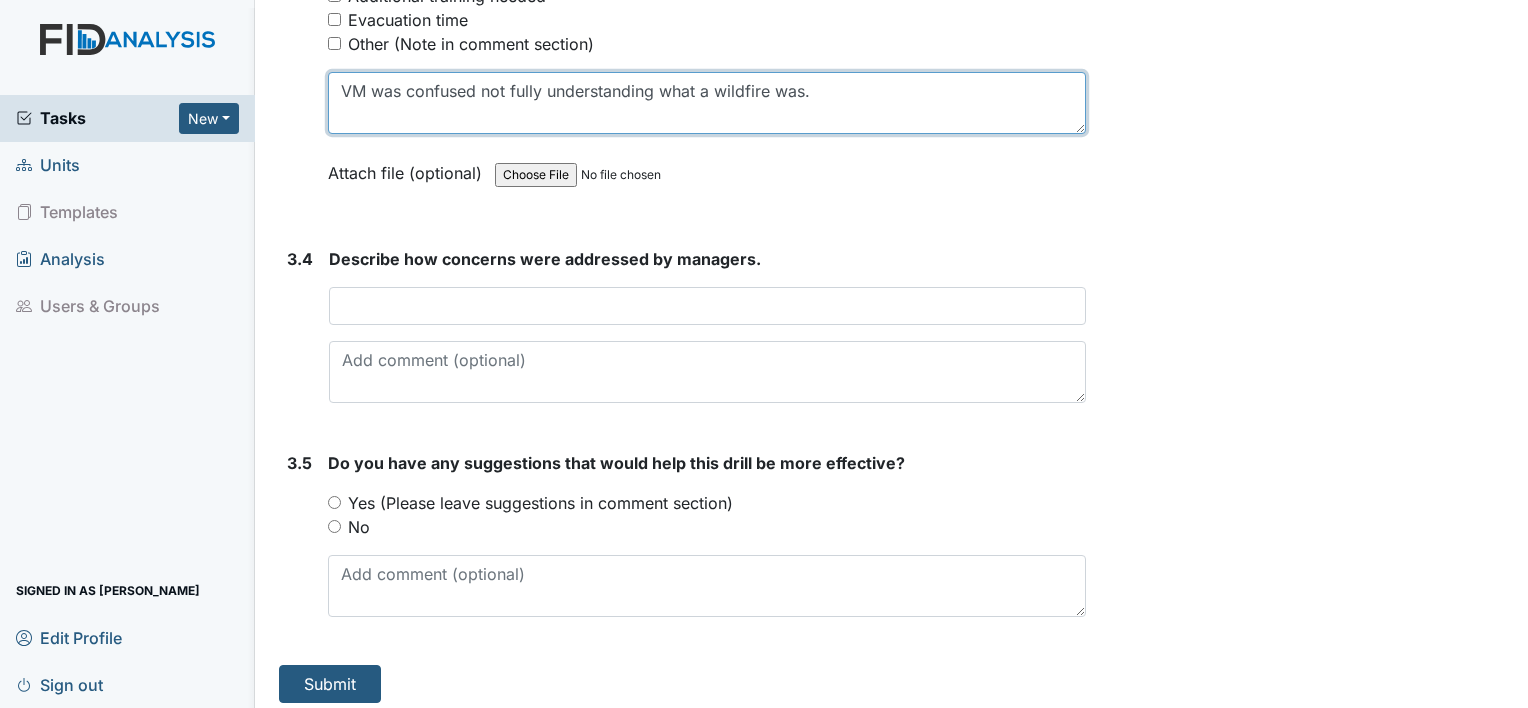 type on "VM was confused not fully understanding what a wildfire was." 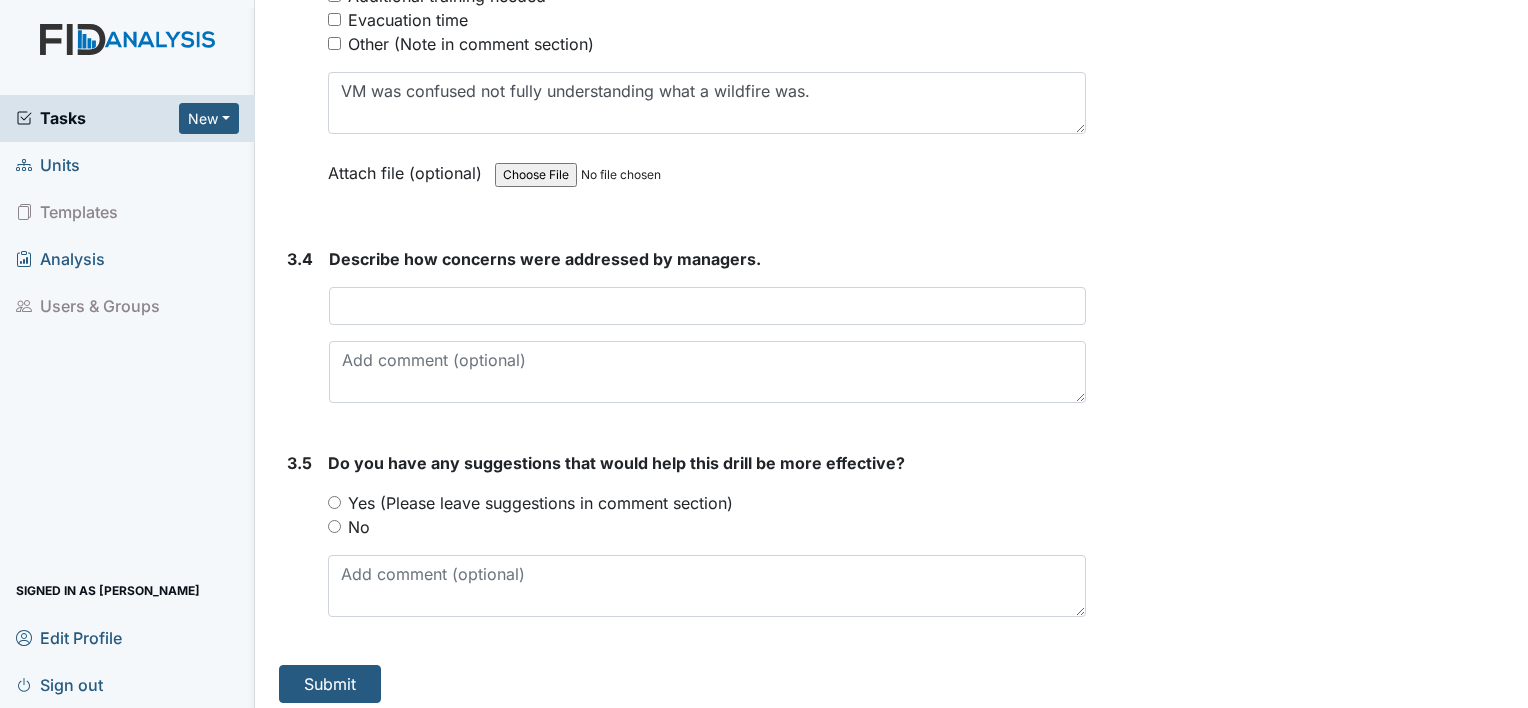 click on "No" at bounding box center [334, 526] 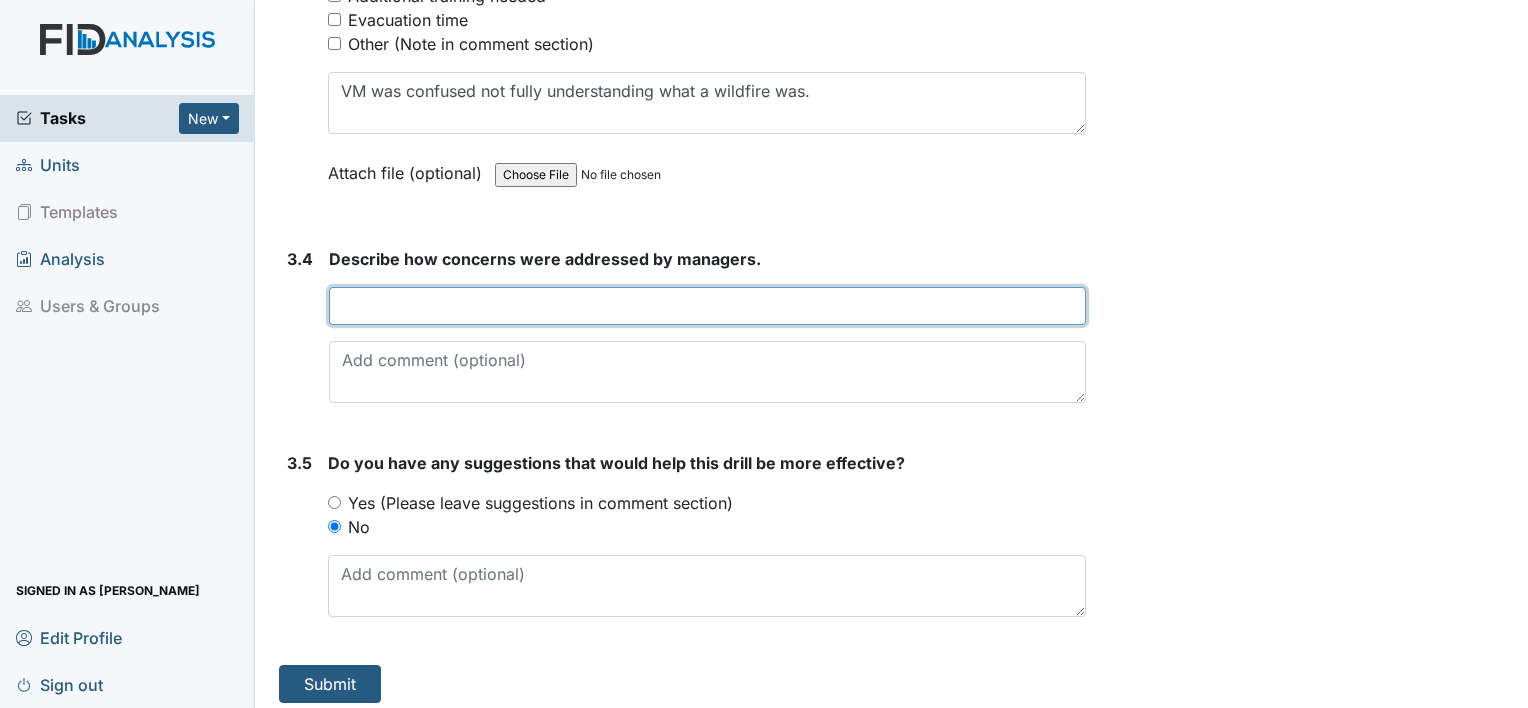 click at bounding box center (707, 306) 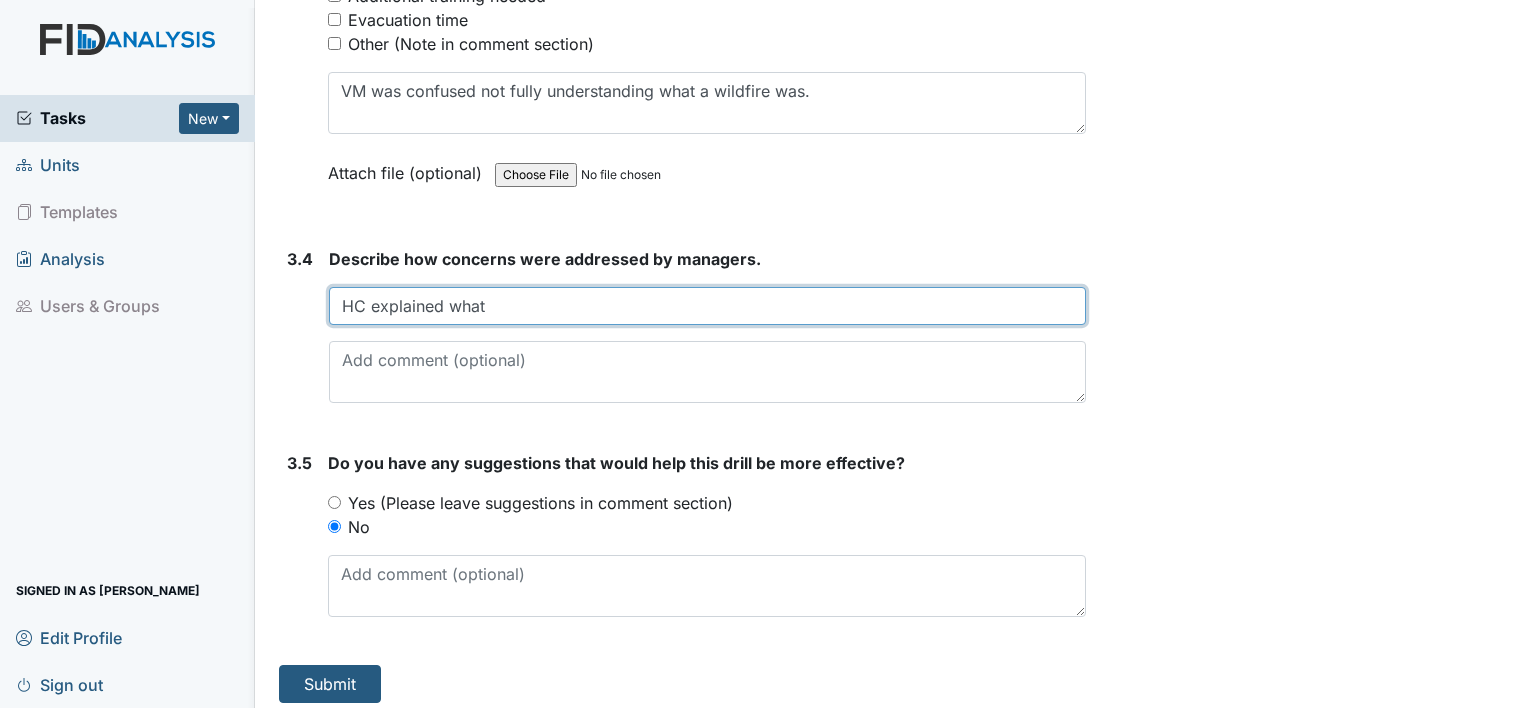 click on "HC explained what" at bounding box center [707, 306] 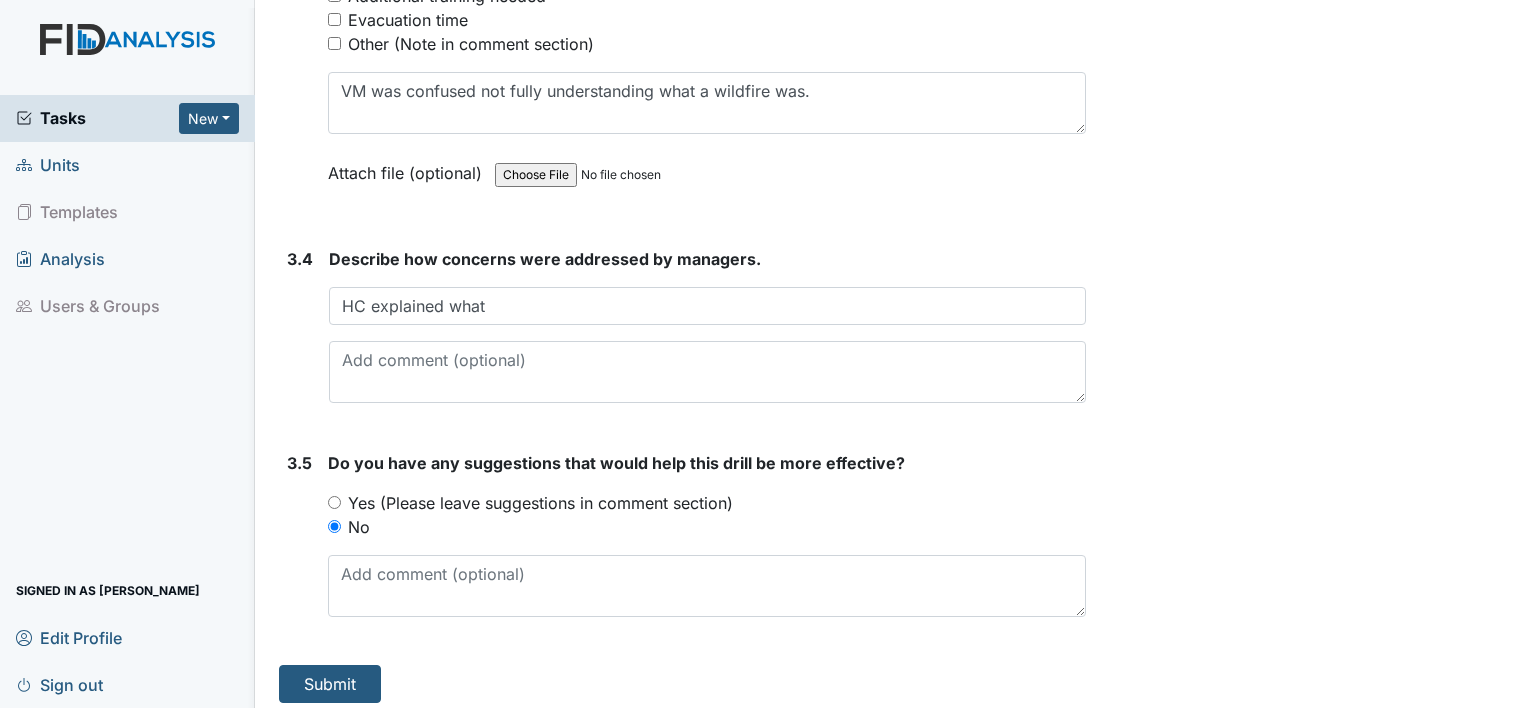 click on "Describe how concerns were addressed by managers.
HC explained what
This field is required." at bounding box center [707, 325] 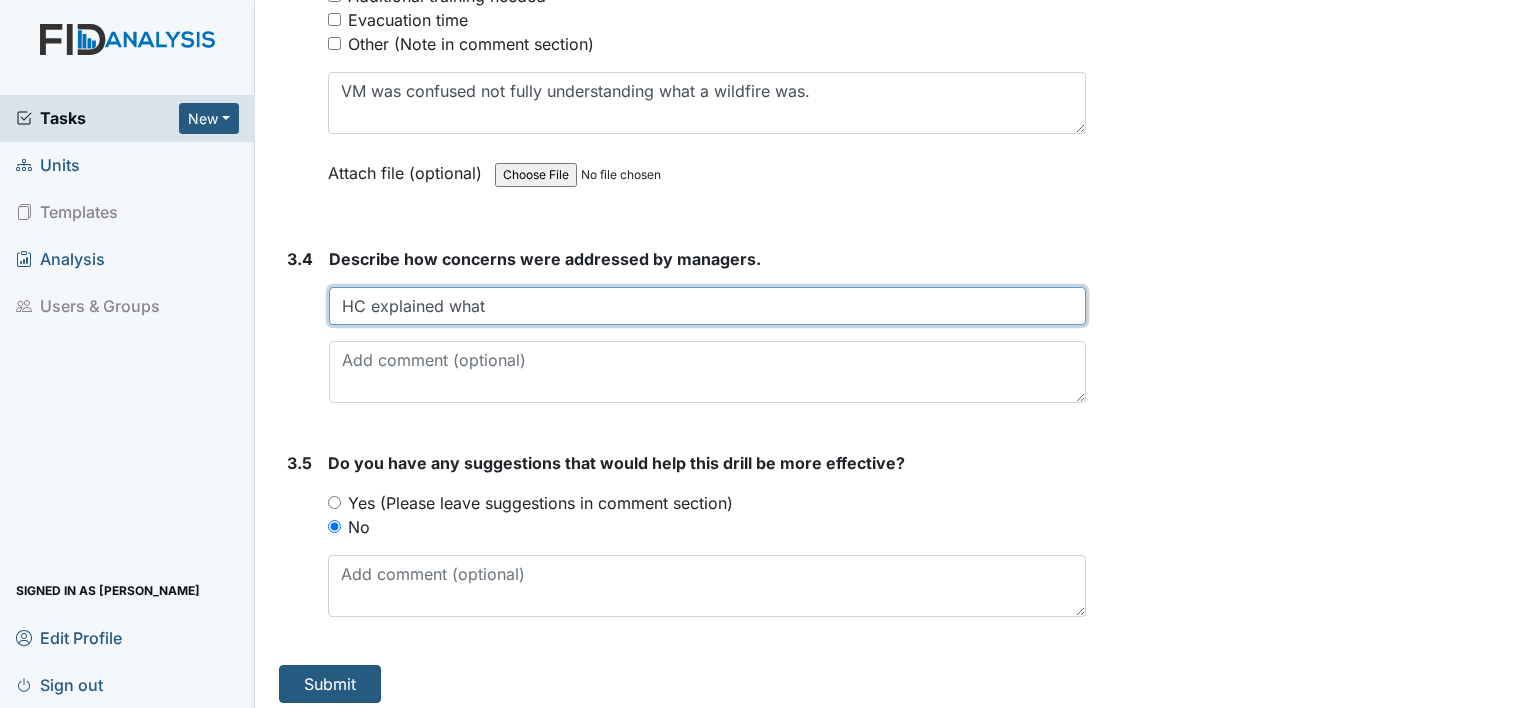 click on "HC explained what" at bounding box center [707, 306] 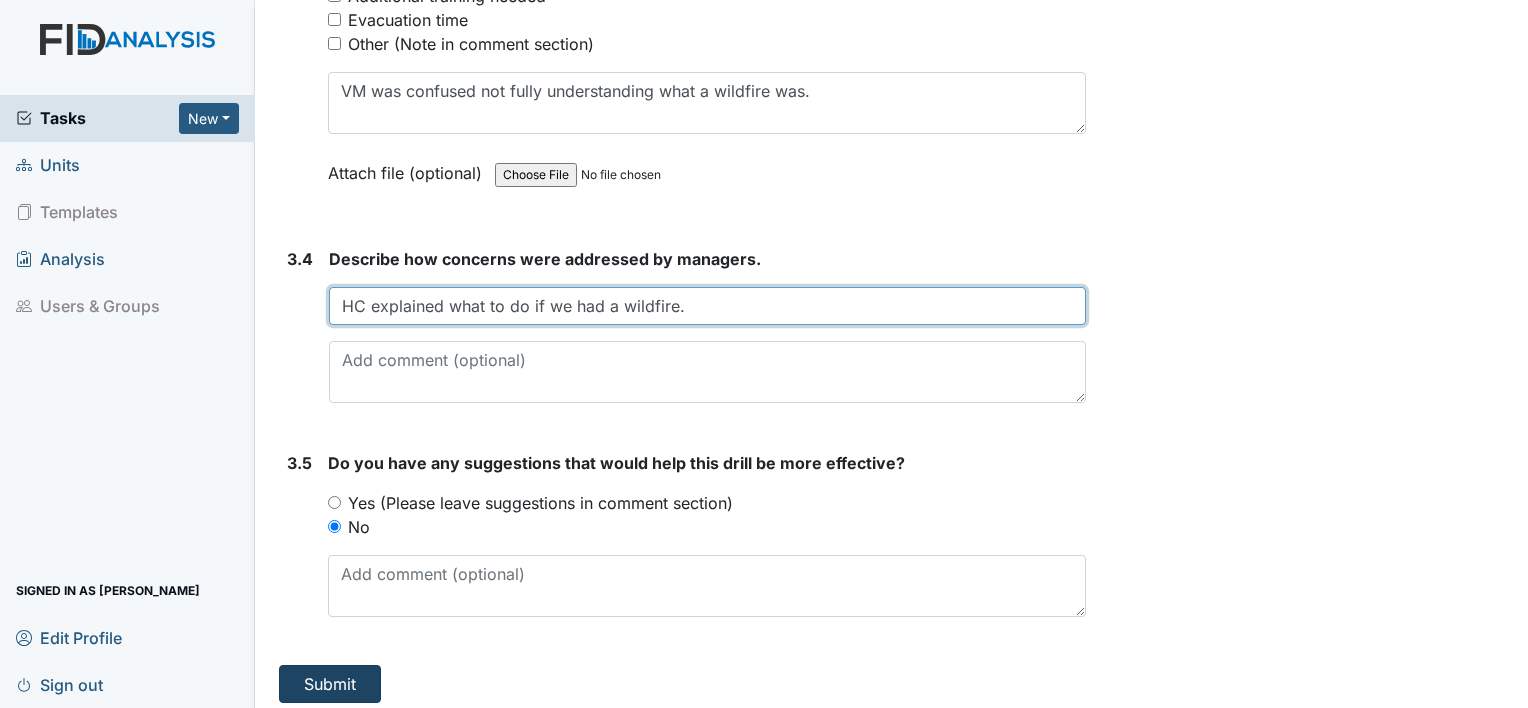 type on "HC explained what to do if we had a wildfire." 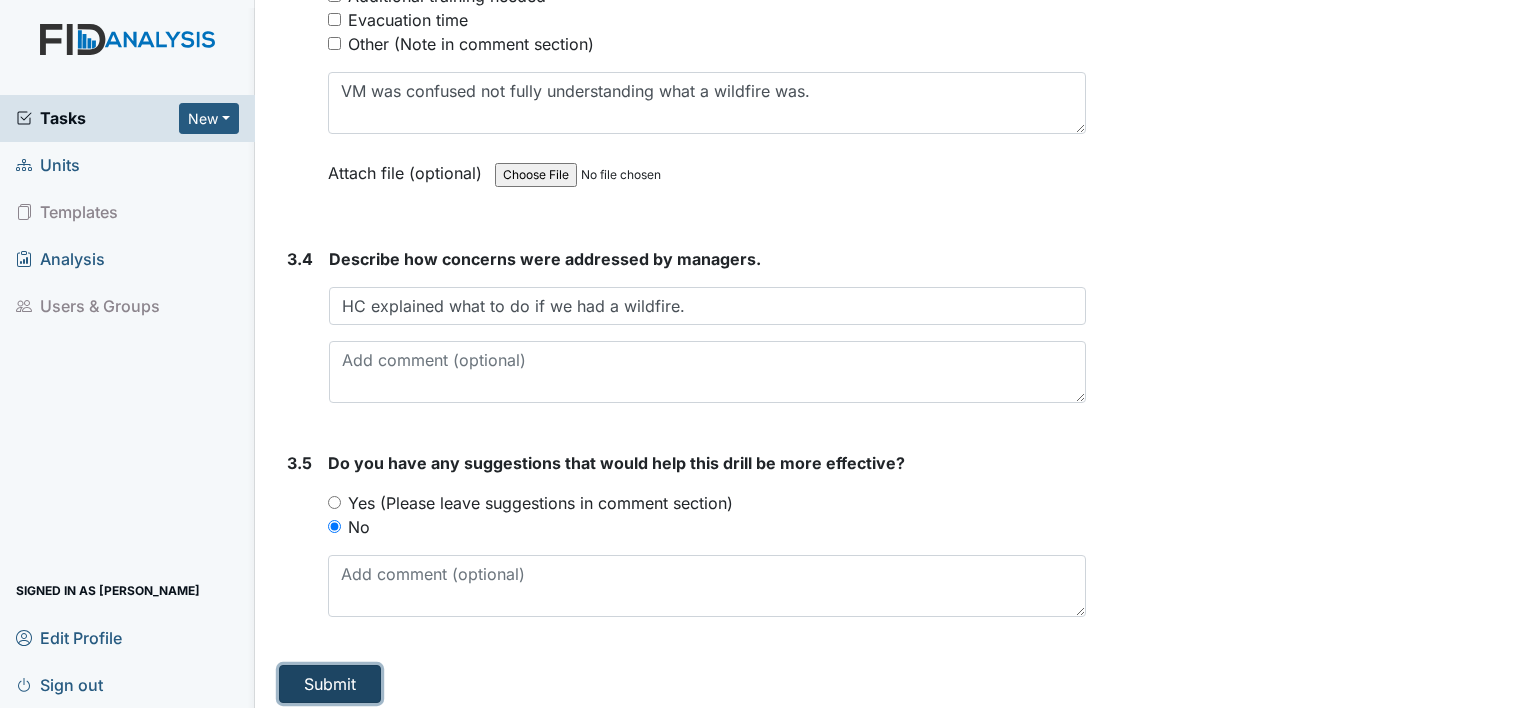 click on "Submit" at bounding box center (330, 684) 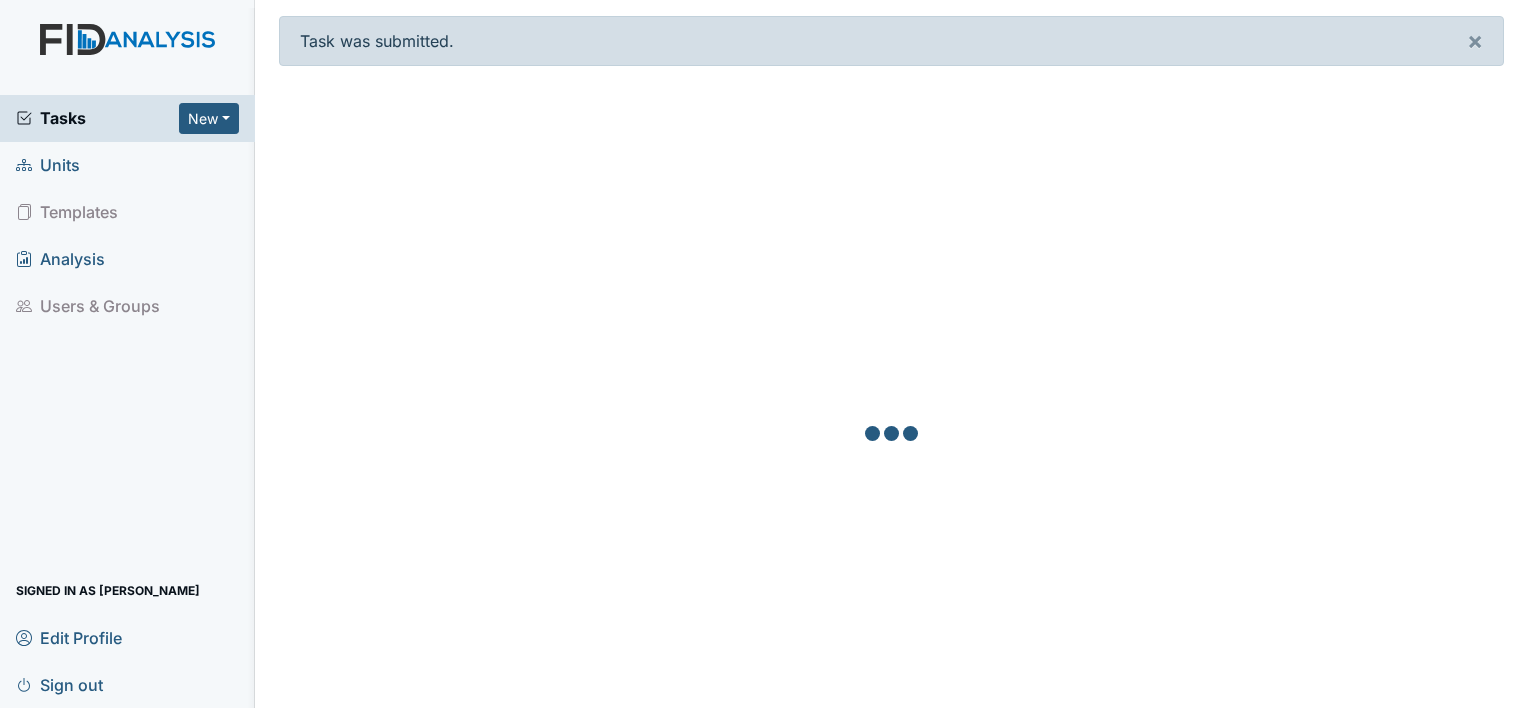 scroll, scrollTop: 0, scrollLeft: 0, axis: both 